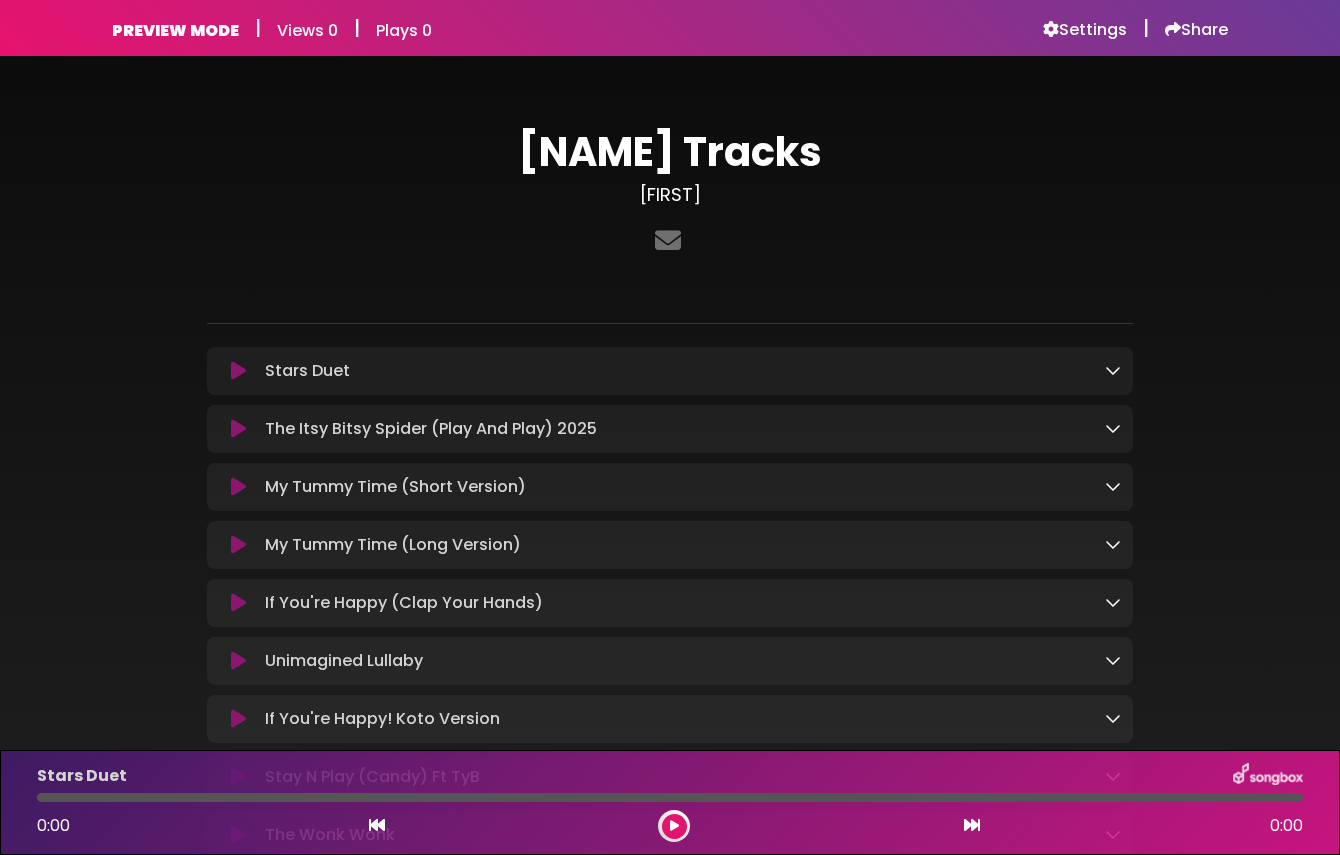 scroll, scrollTop: 0, scrollLeft: 0, axis: both 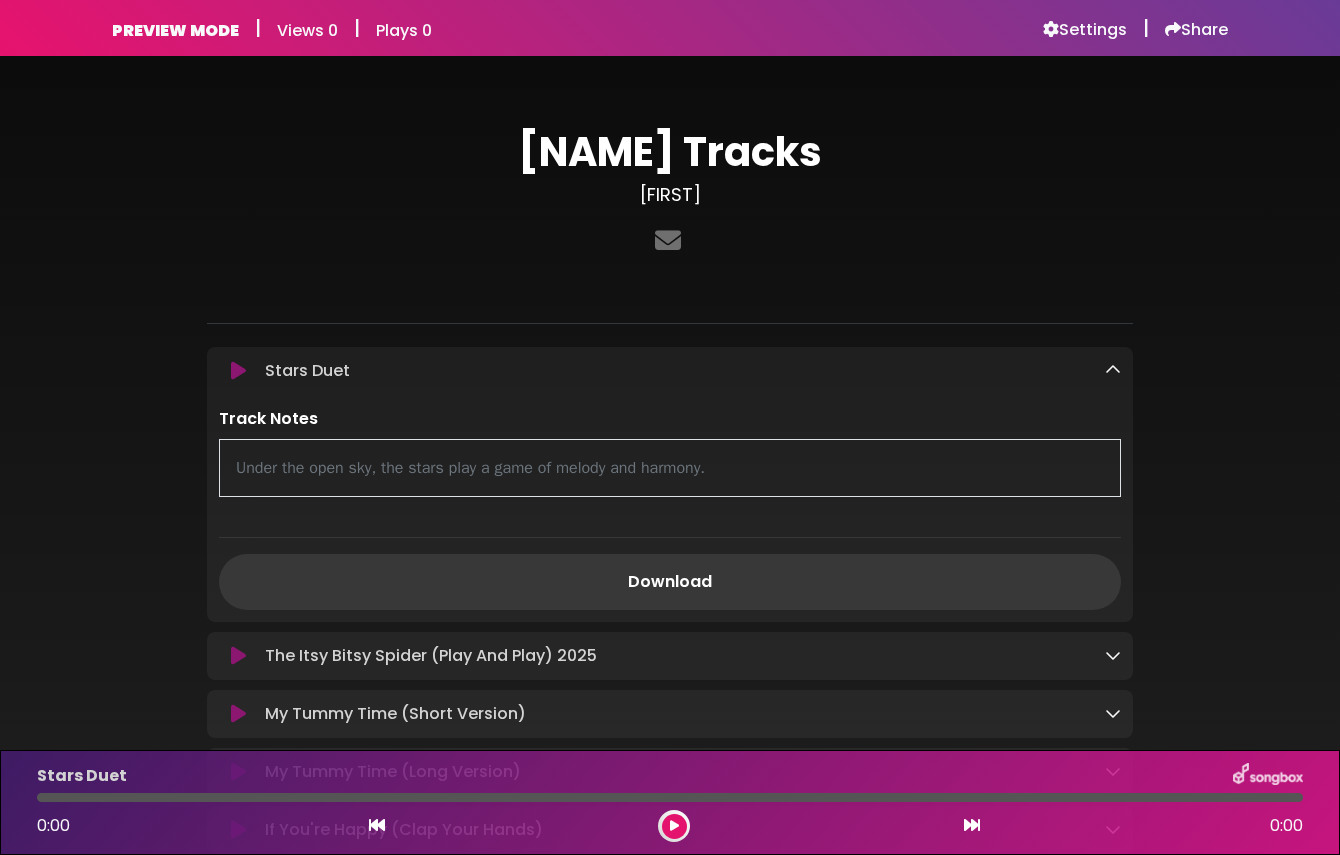 click on "Download" at bounding box center [670, 582] 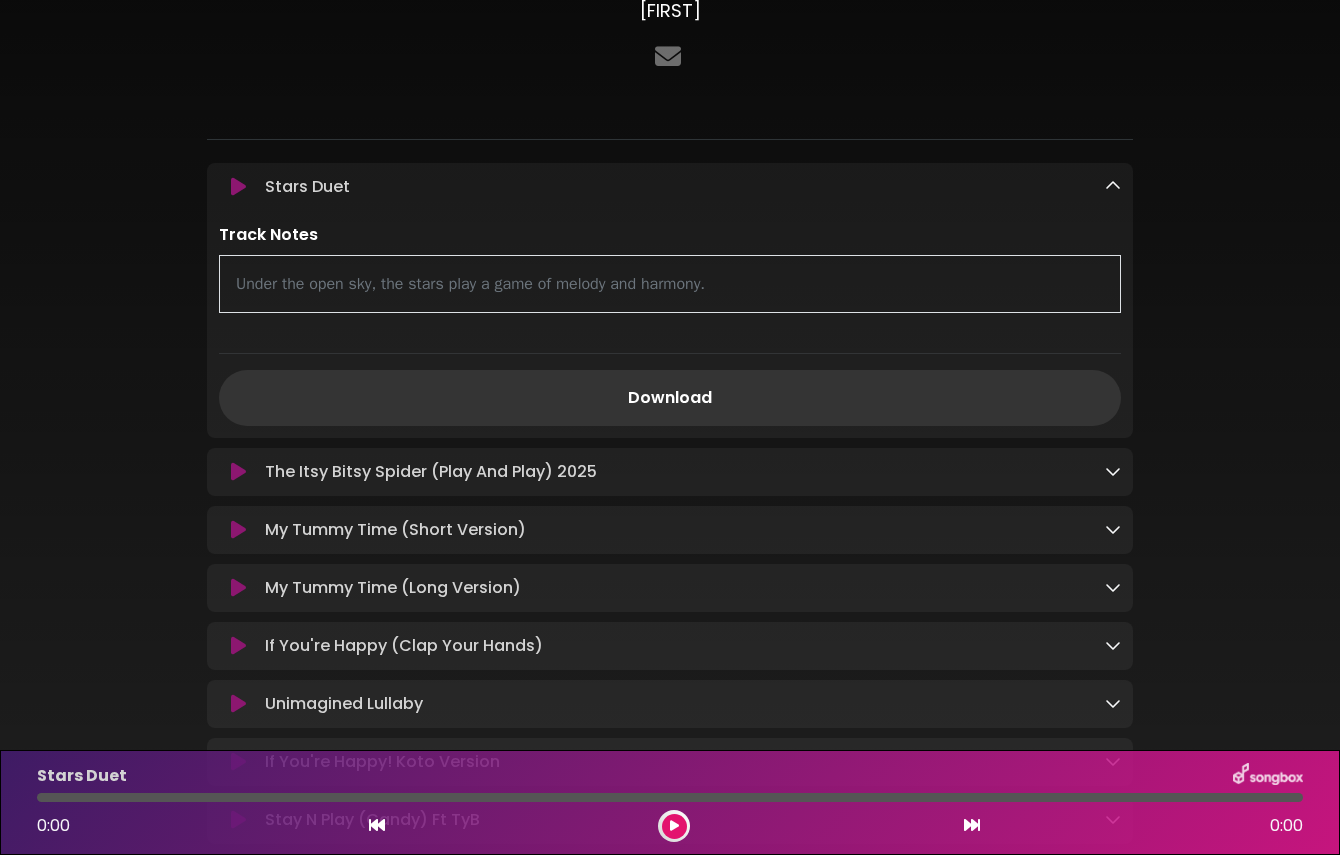 scroll, scrollTop: 216, scrollLeft: 0, axis: vertical 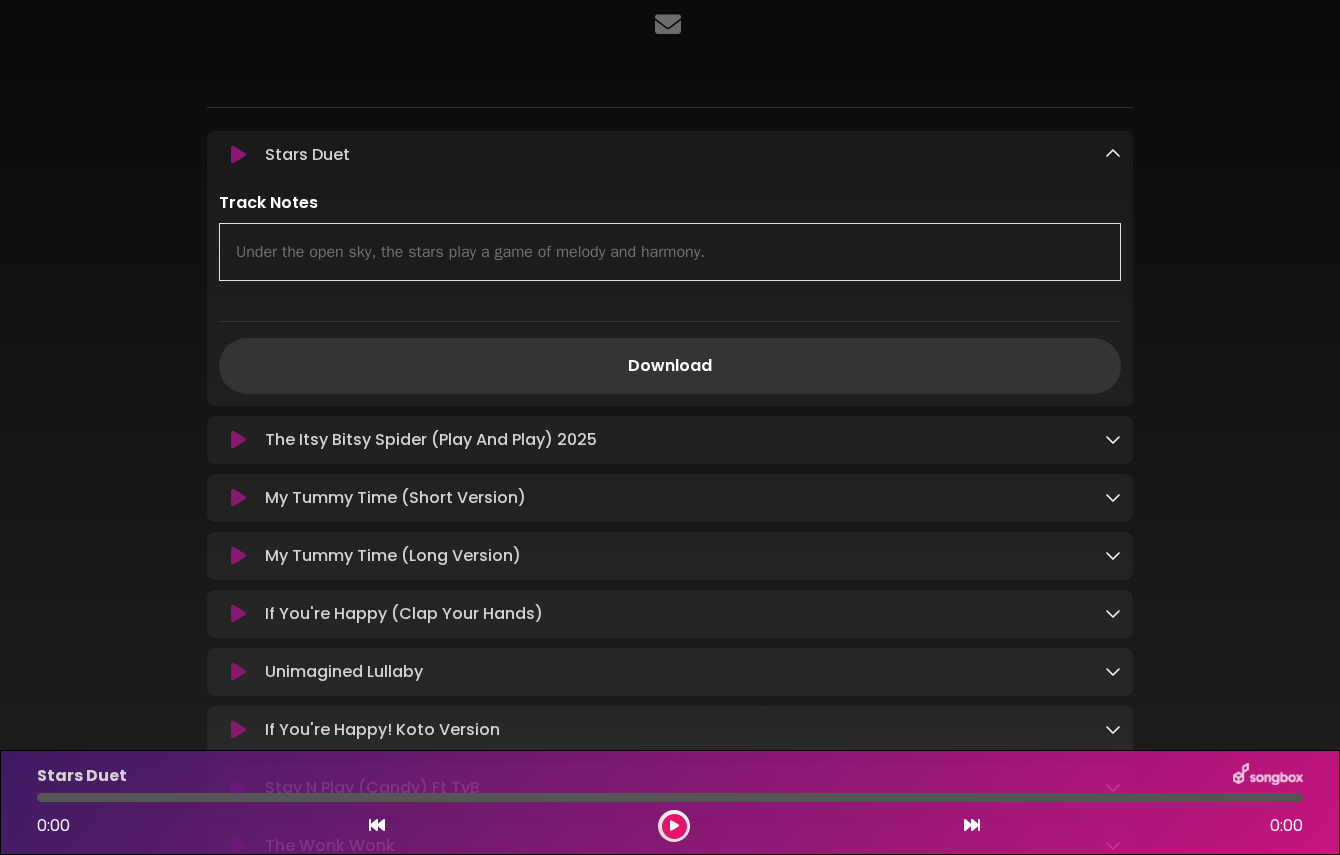 click at bounding box center (1113, 439) 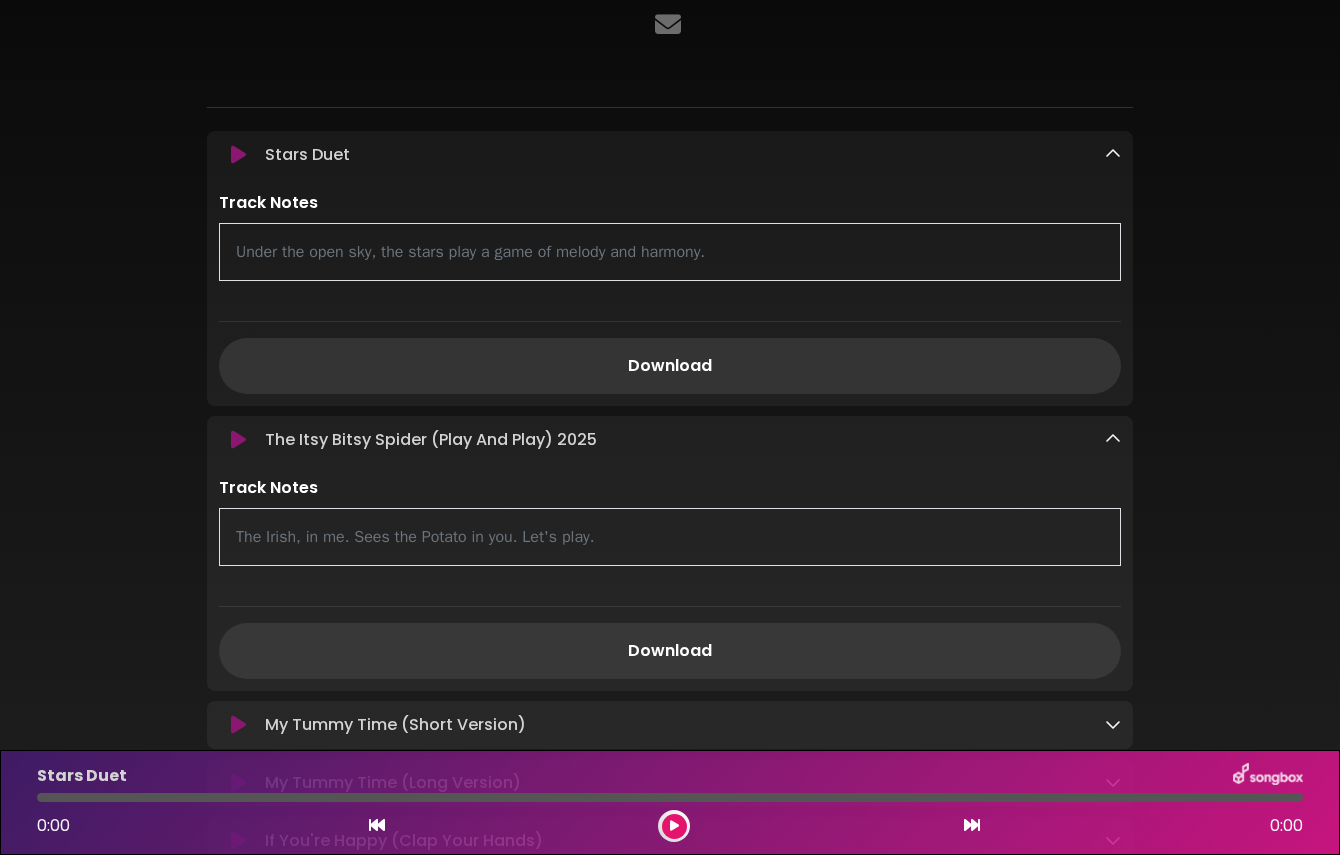 click on "Download" at bounding box center (670, 651) 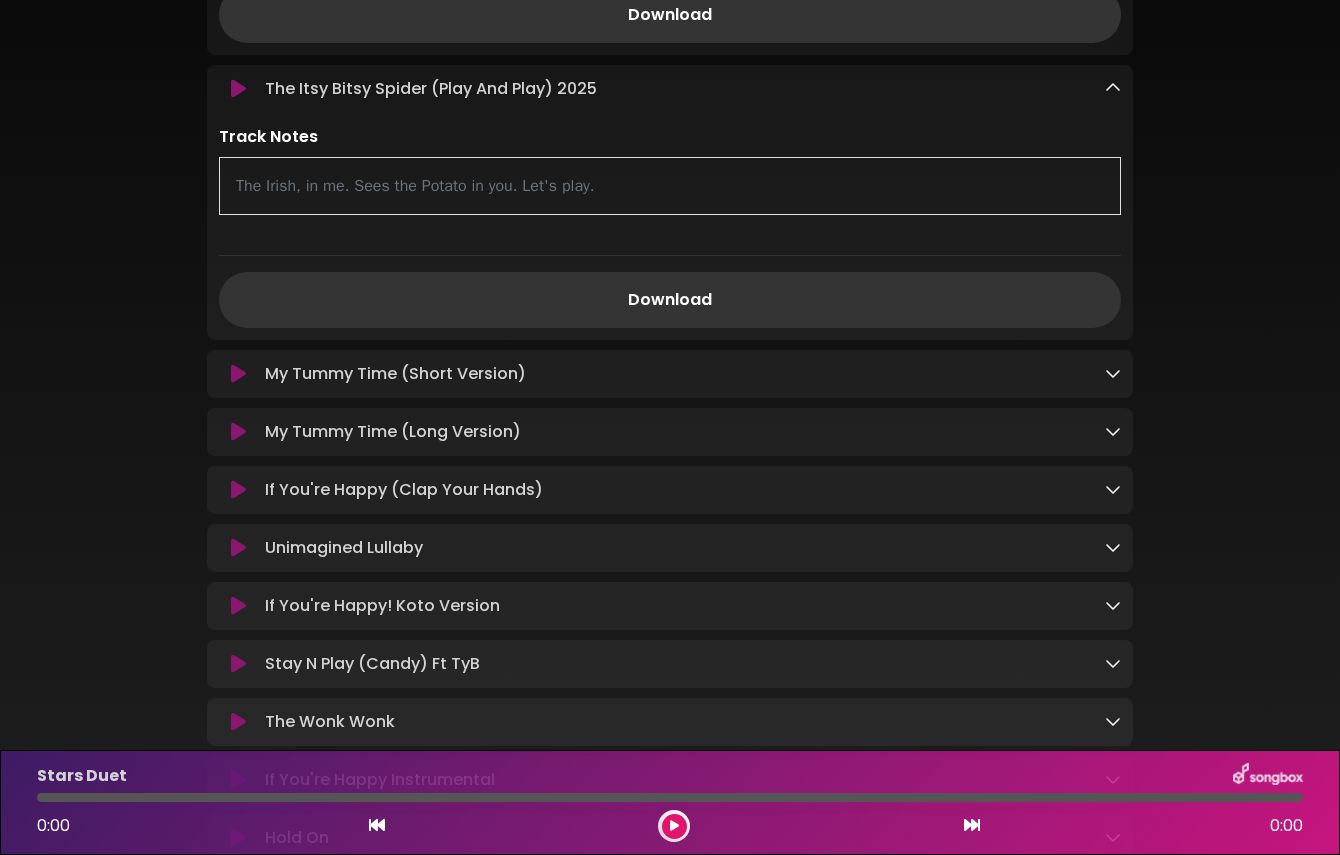 scroll, scrollTop: 572, scrollLeft: 0, axis: vertical 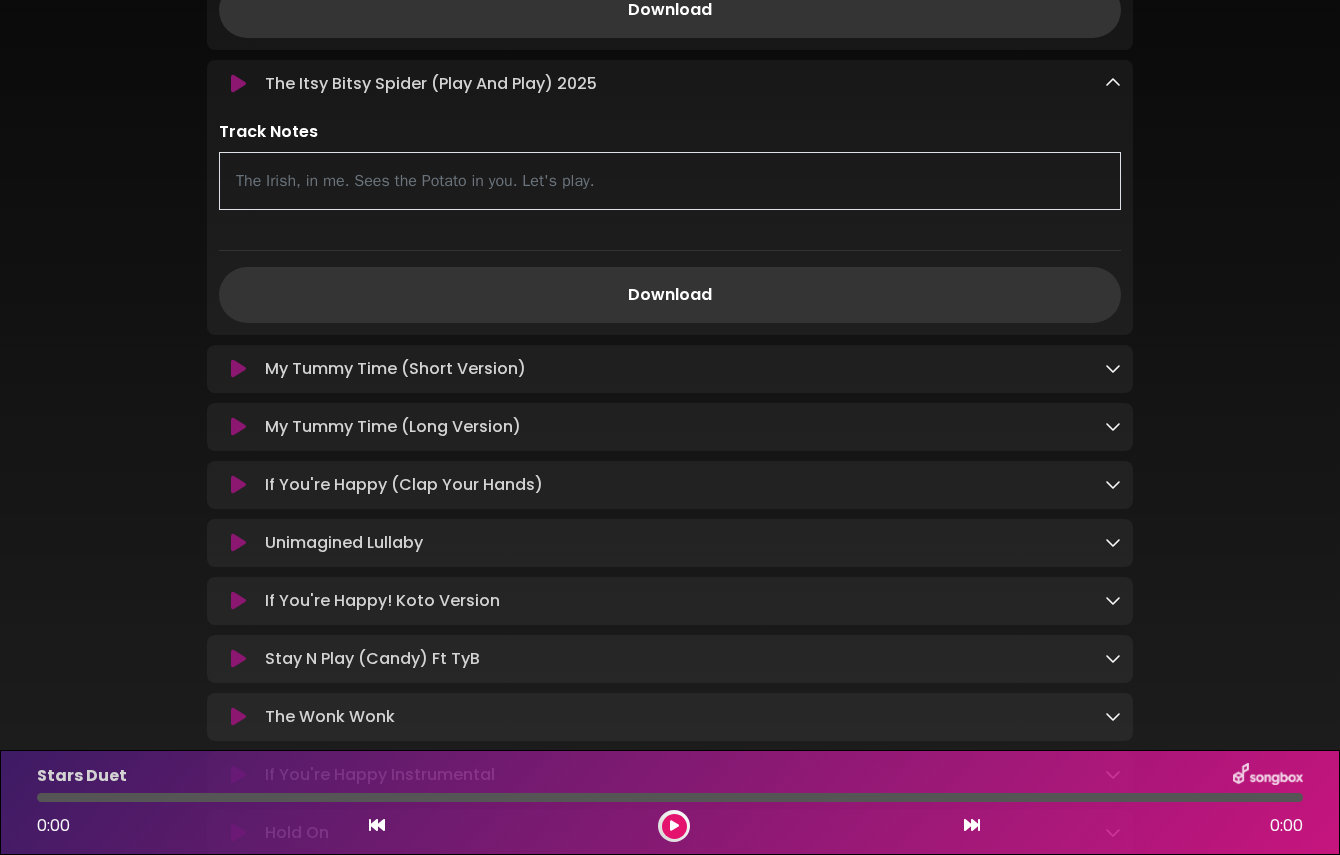 click at bounding box center [1113, 368] 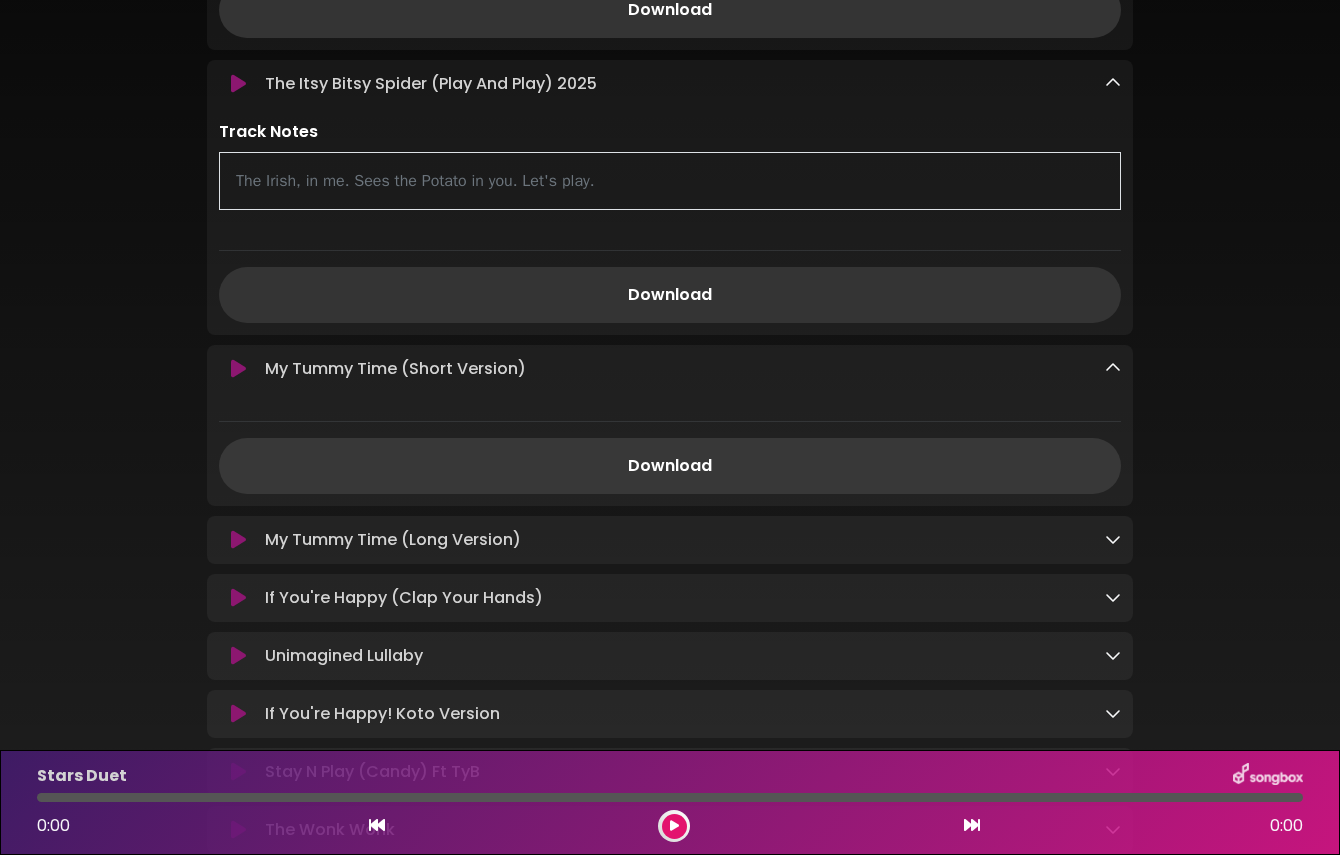 click on "Download" at bounding box center [670, 466] 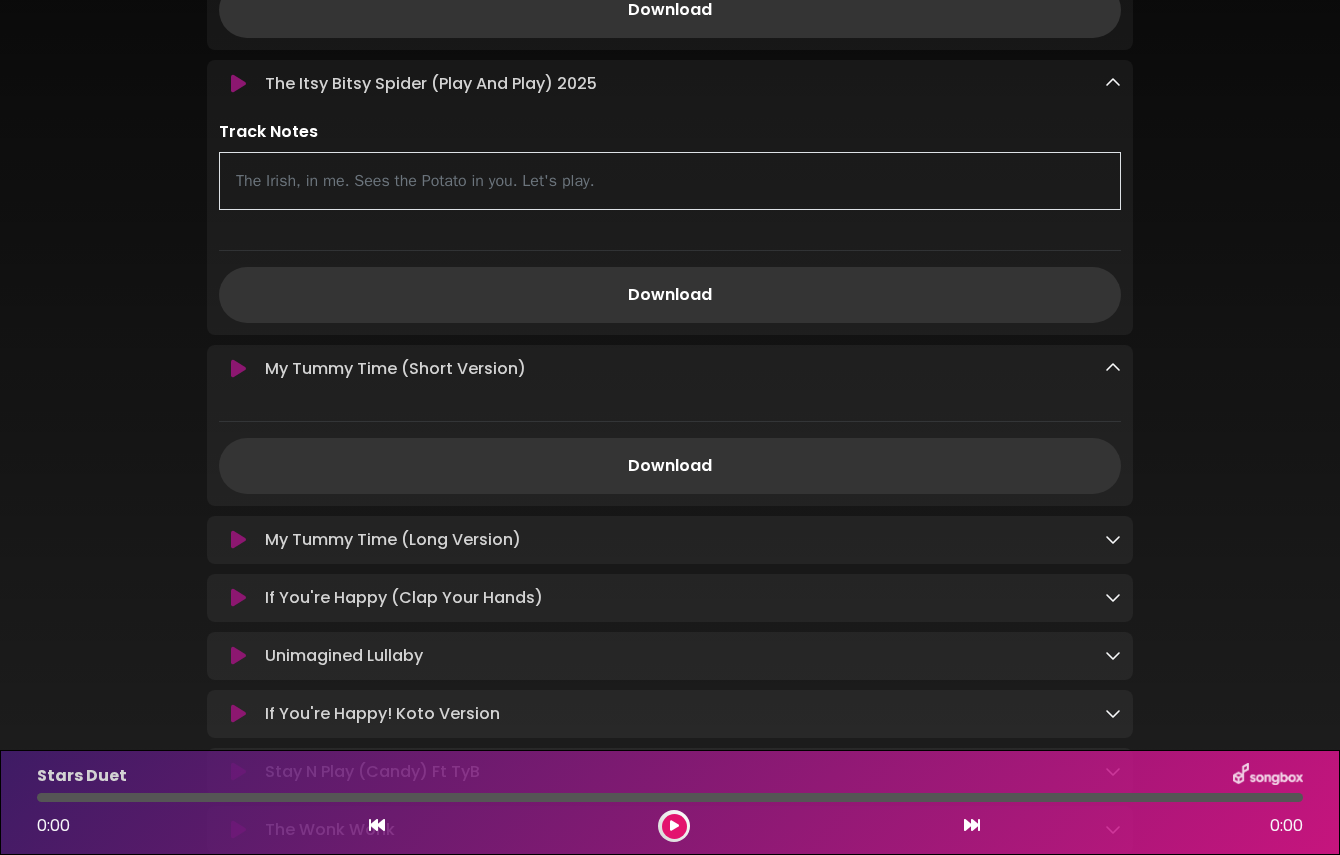 click at bounding box center (1113, 539) 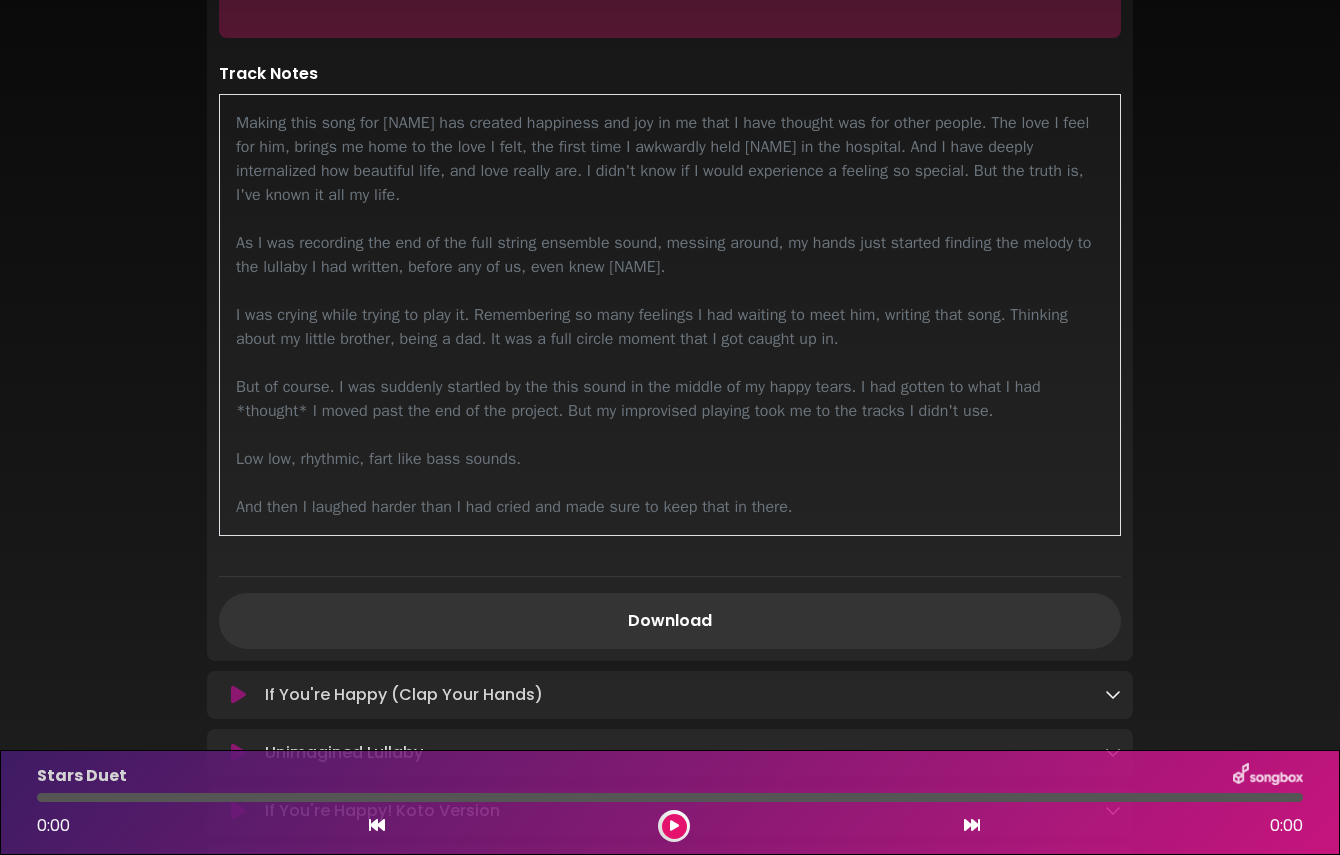 scroll, scrollTop: 1311, scrollLeft: 0, axis: vertical 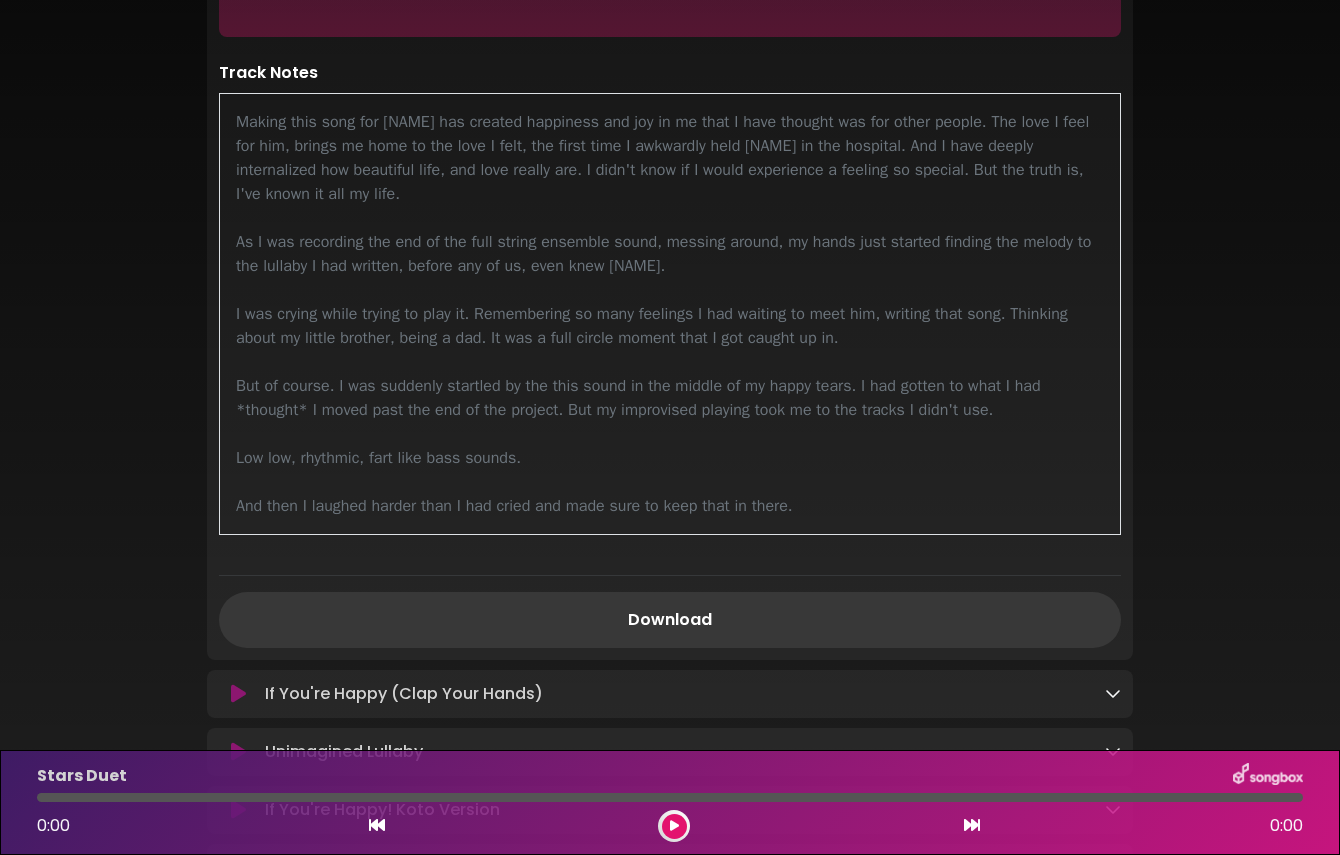 click on "Download" at bounding box center [670, 620] 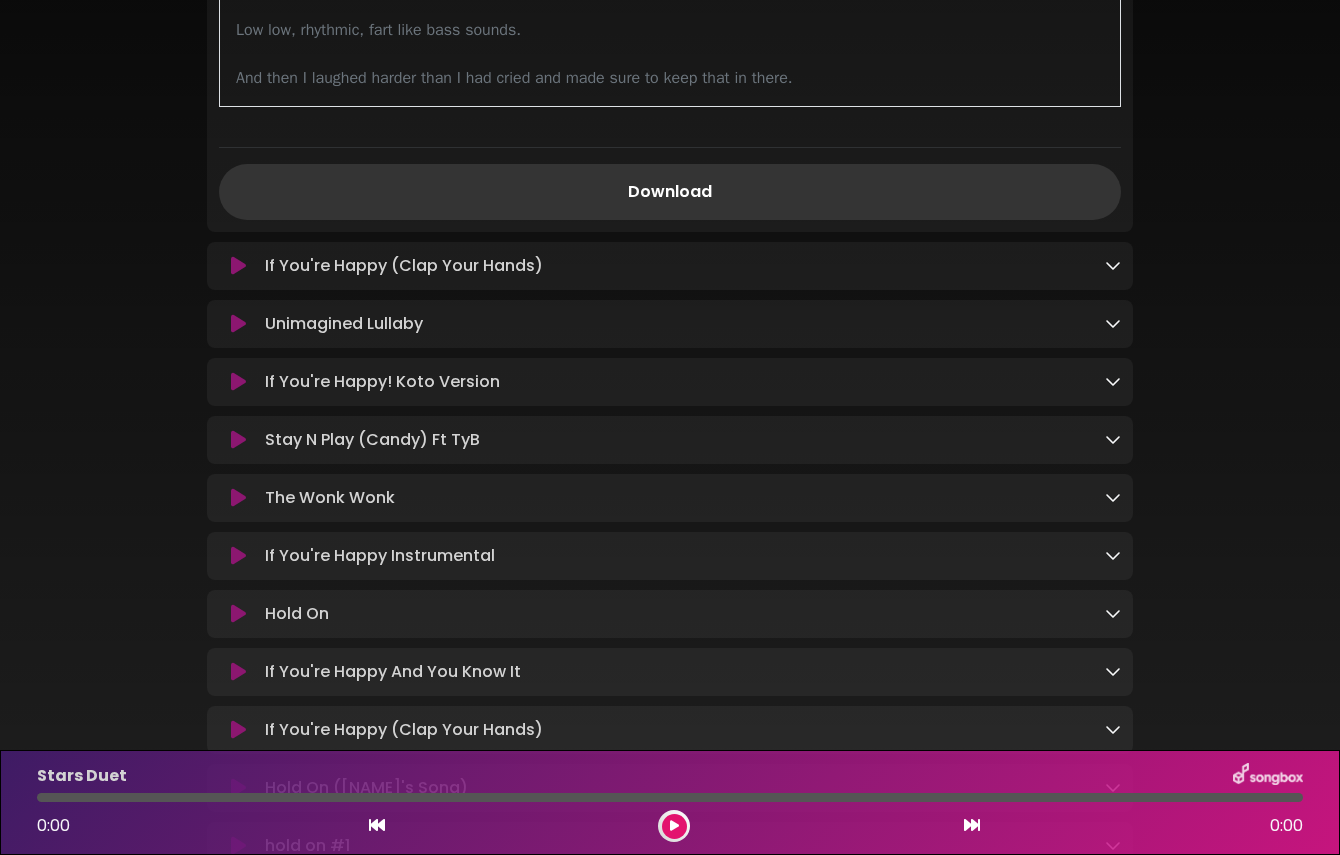 scroll, scrollTop: 1741, scrollLeft: 0, axis: vertical 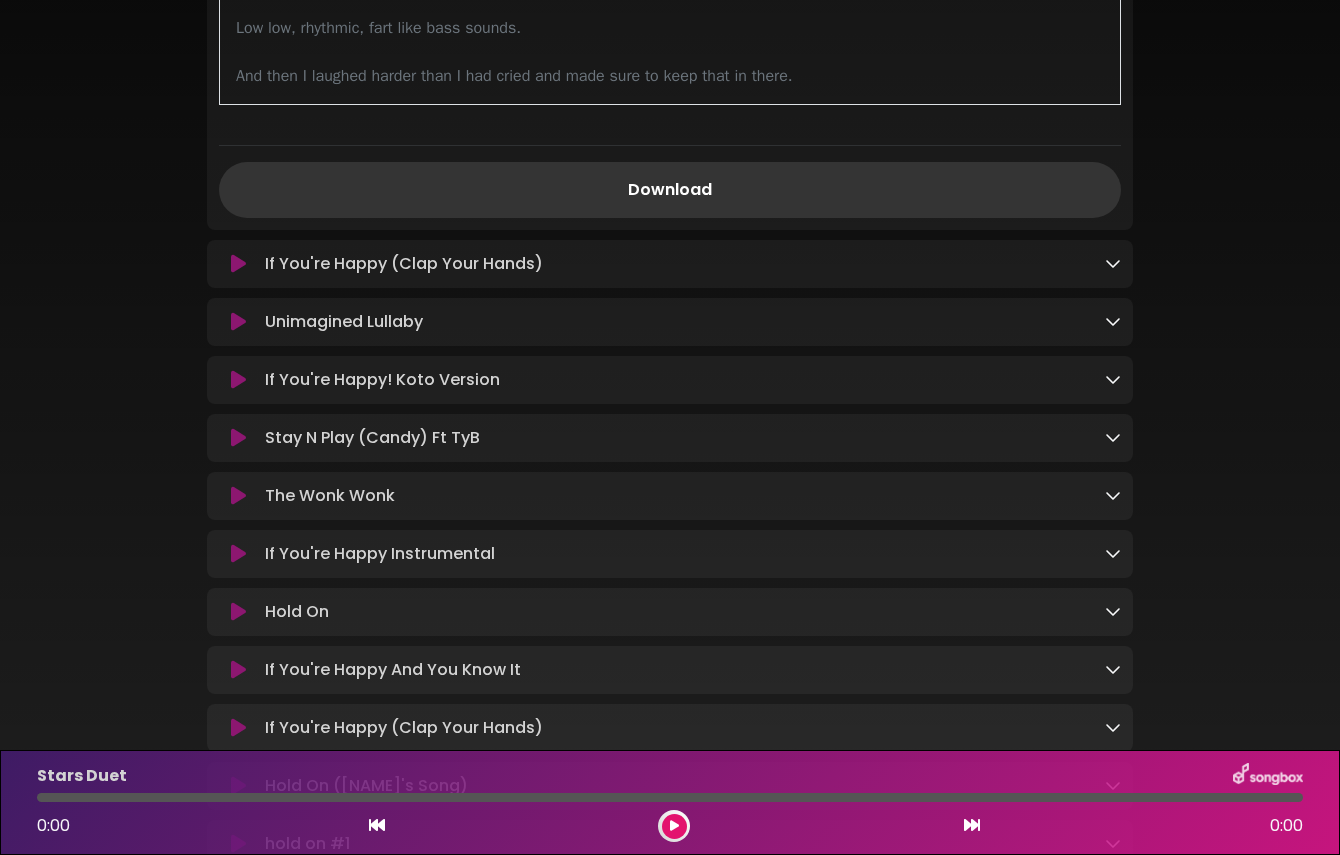 click at bounding box center [1113, 263] 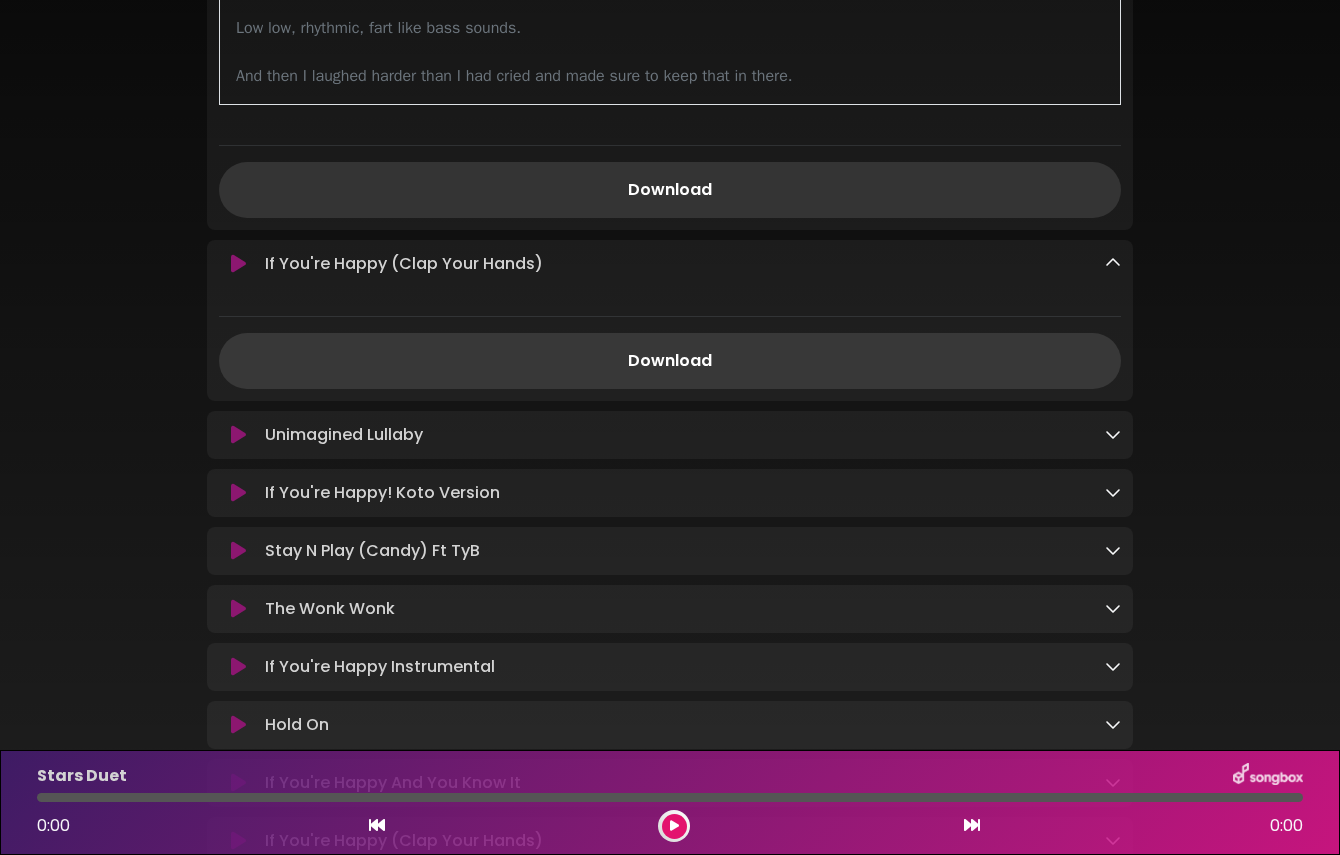 click on "Download" at bounding box center [670, 361] 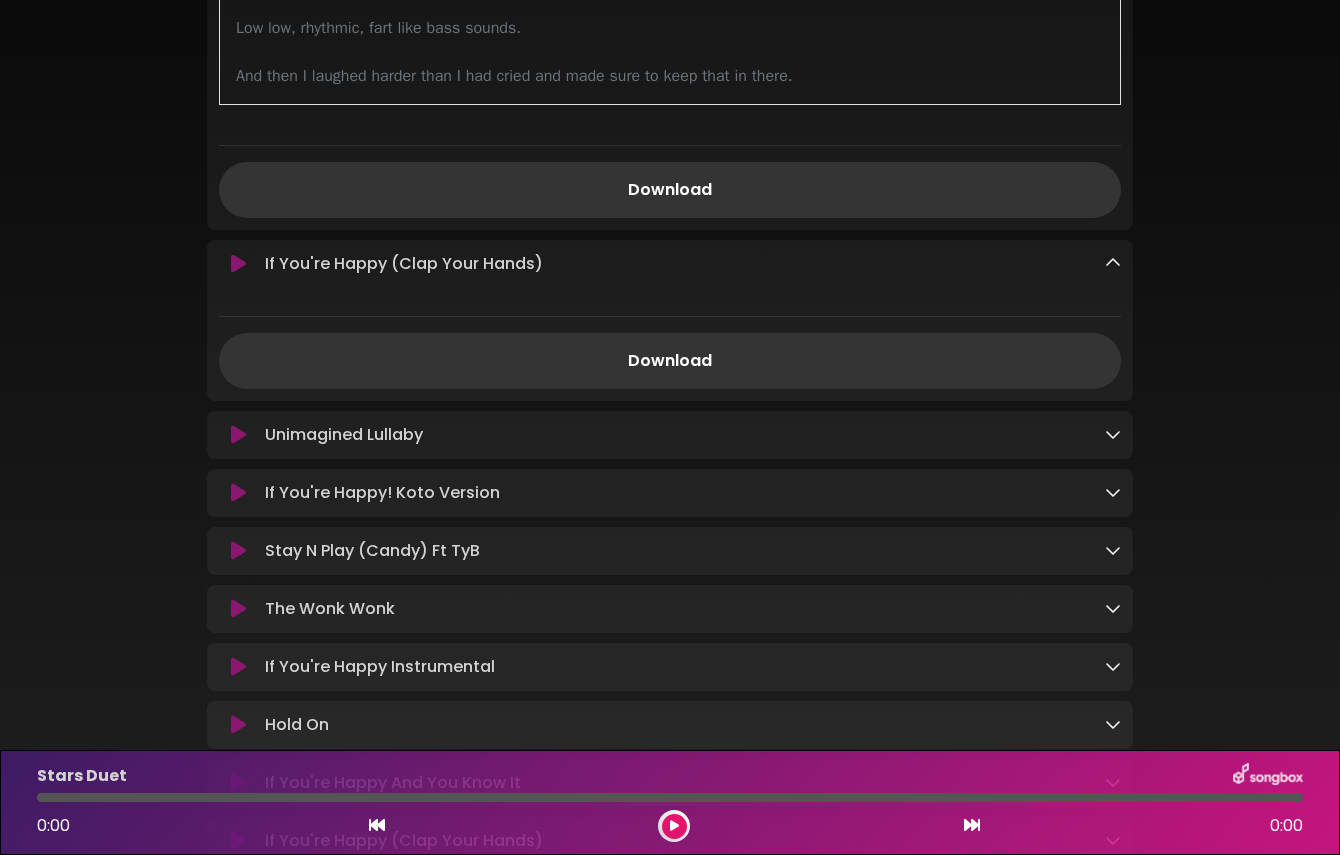 click on "Unimagined Lullaby
Loading Track..." at bounding box center [670, 435] 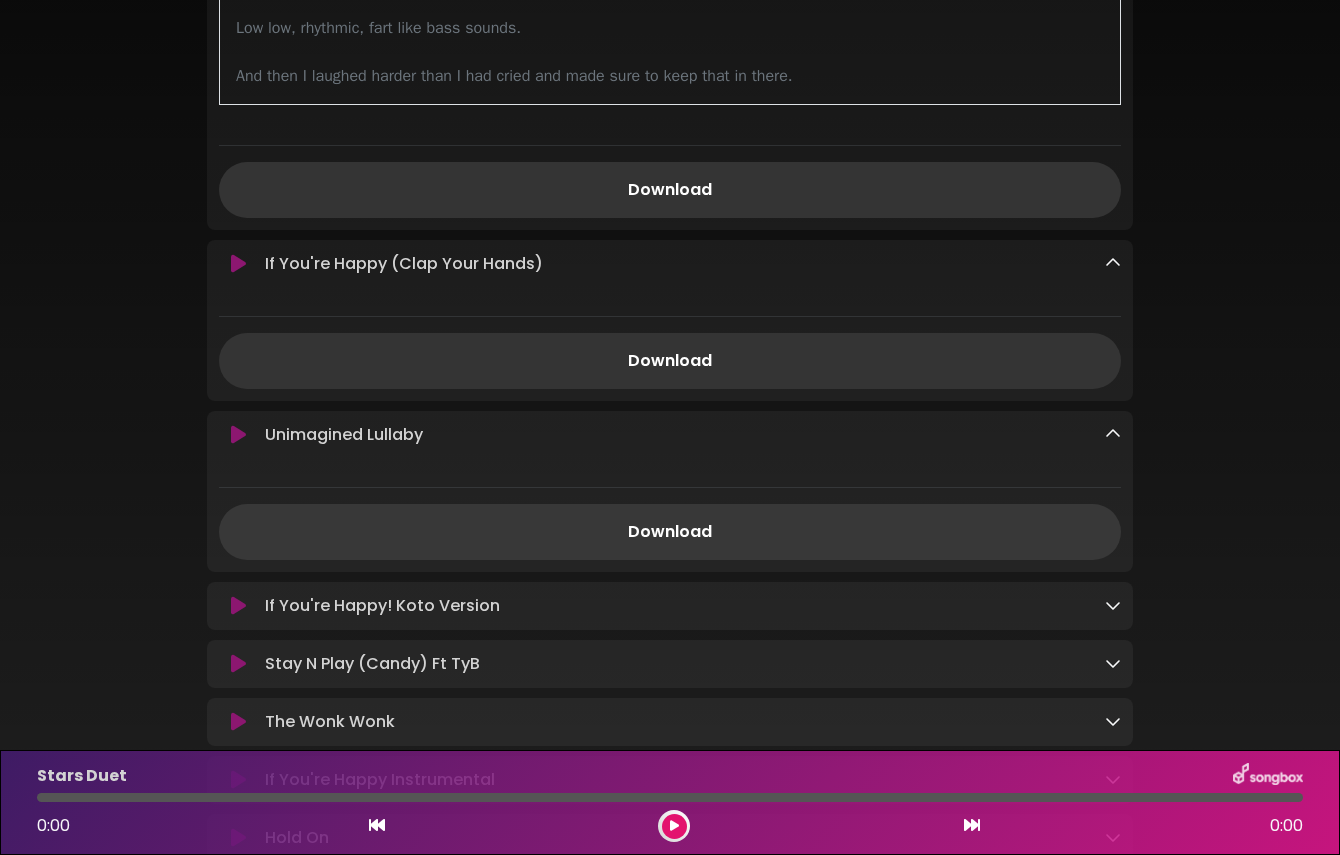 click on "Download" at bounding box center [670, 532] 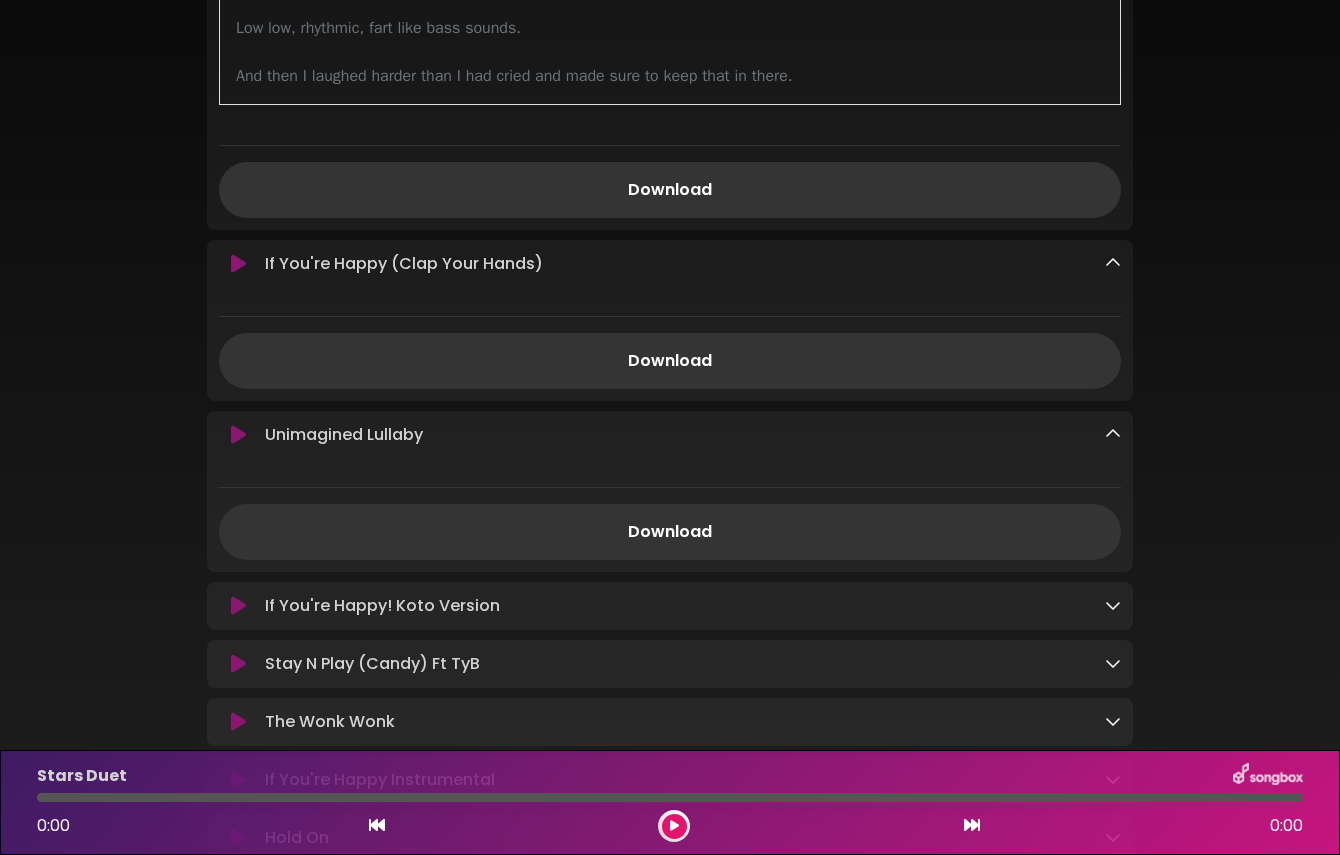 click at bounding box center (1113, 605) 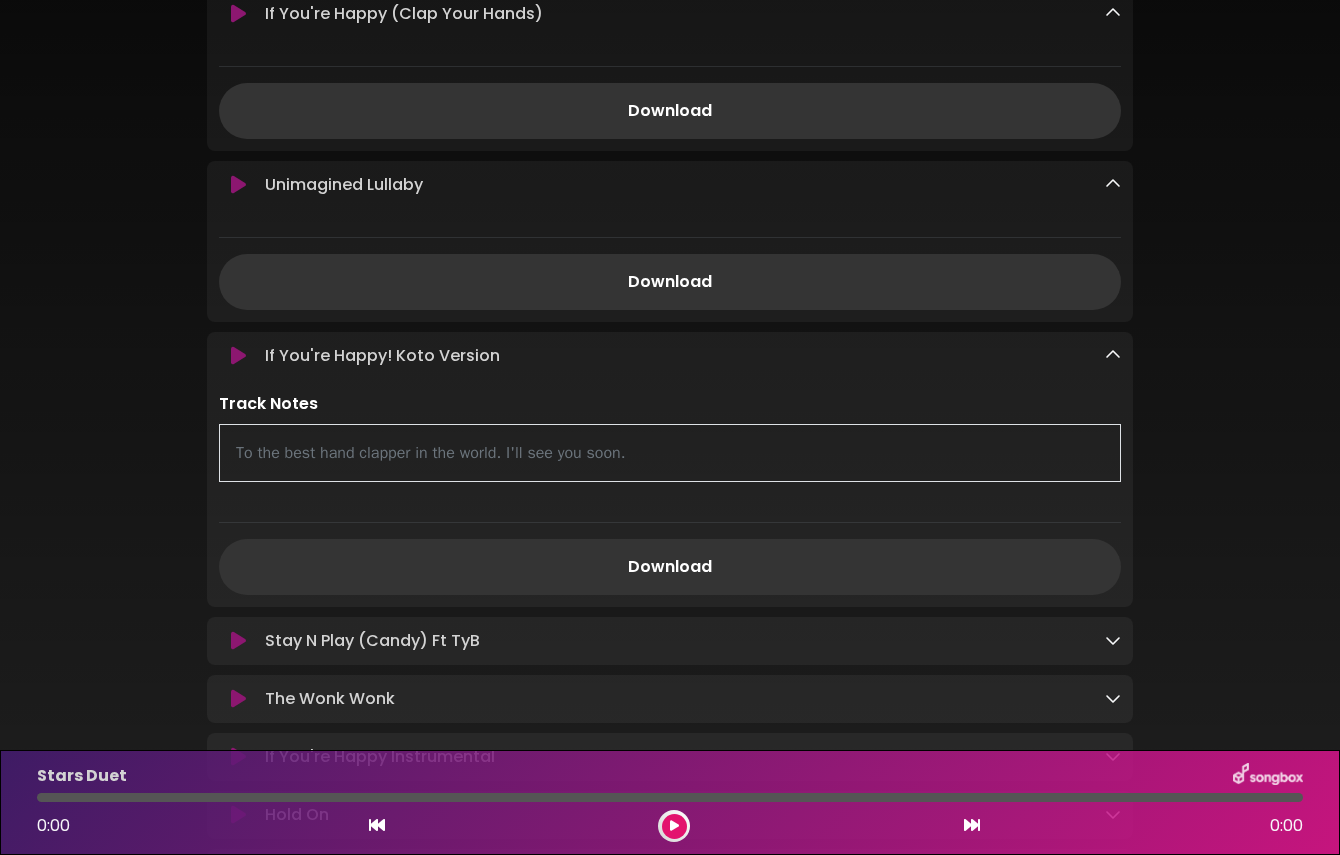 scroll, scrollTop: 2006, scrollLeft: 0, axis: vertical 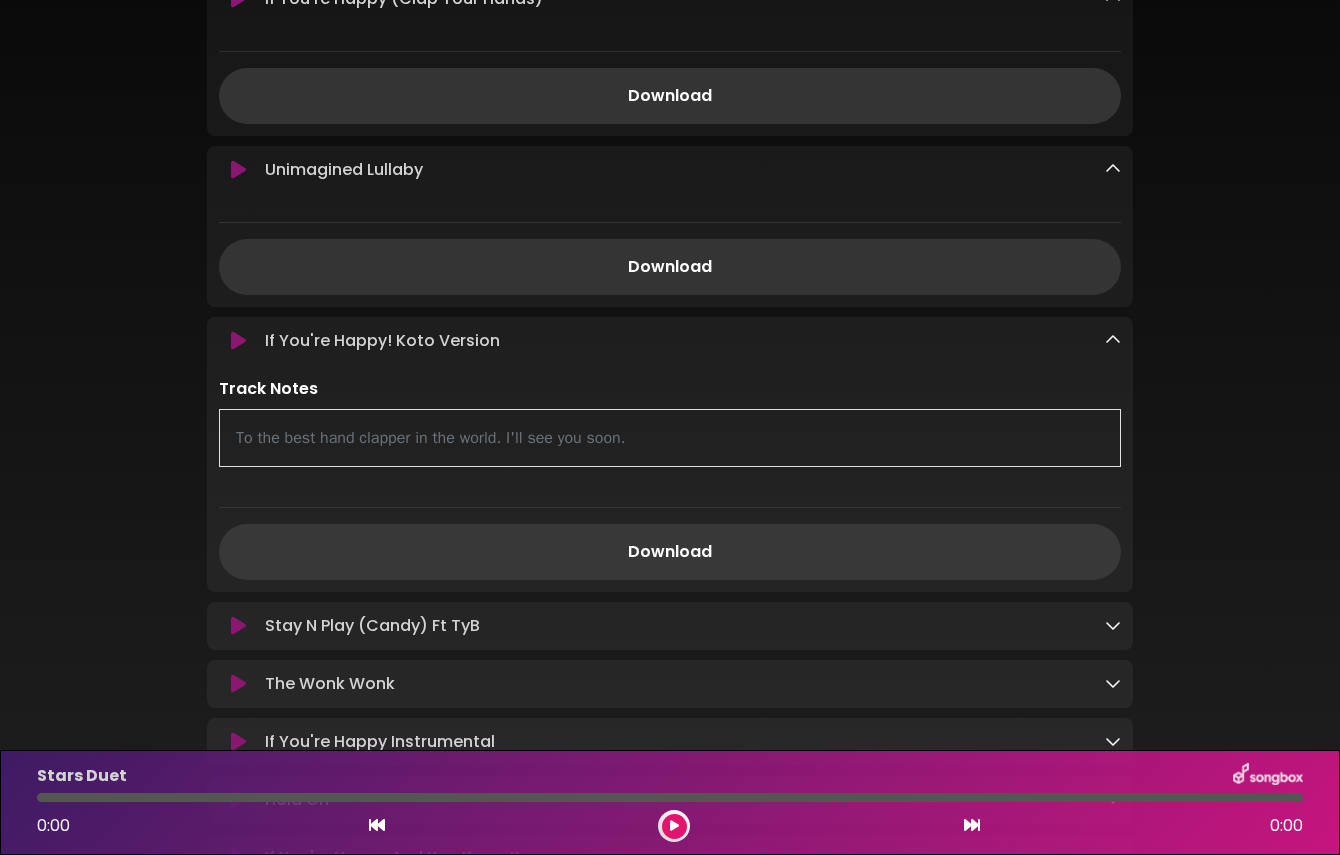 click on "Download" at bounding box center [670, 552] 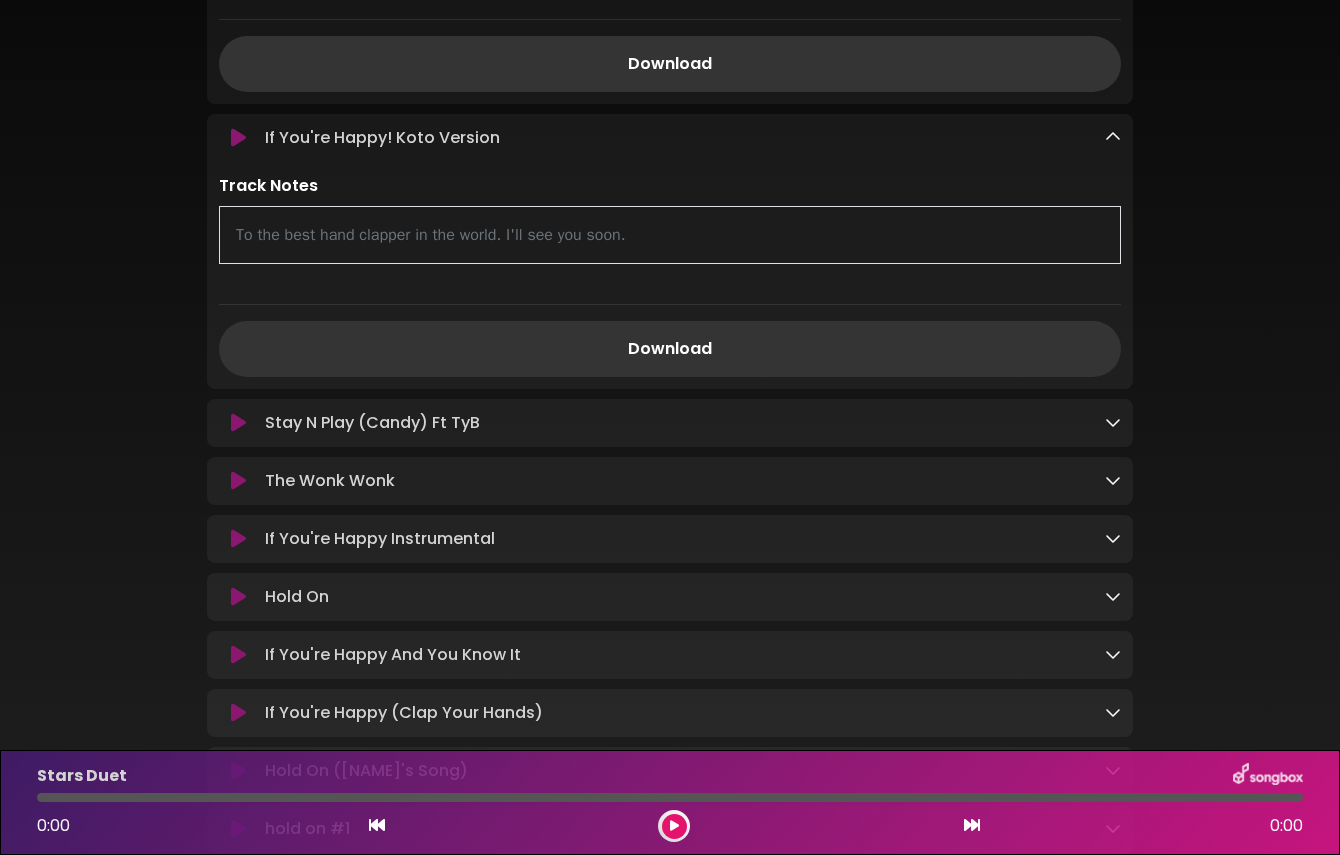 scroll, scrollTop: 2216, scrollLeft: 0, axis: vertical 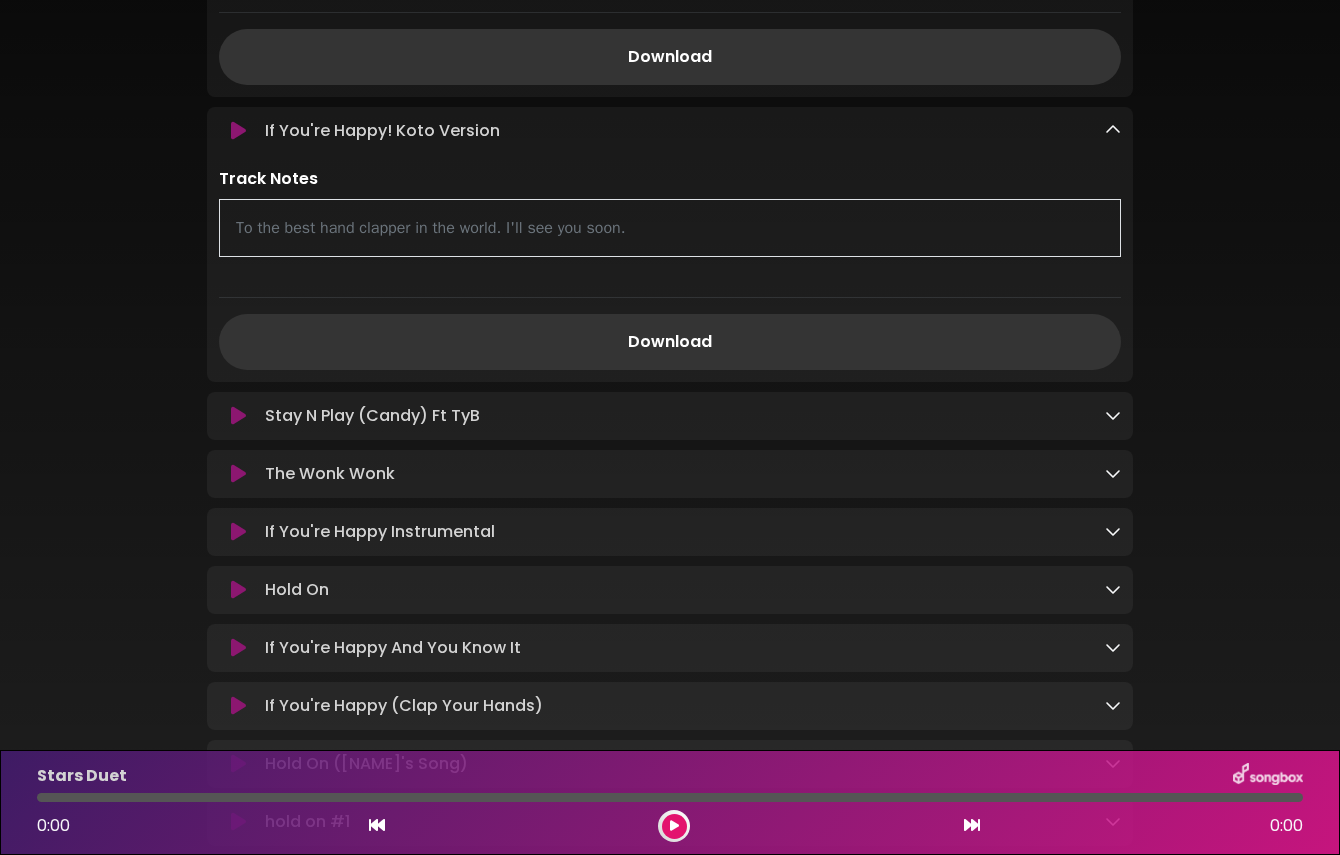 click at bounding box center [1113, 415] 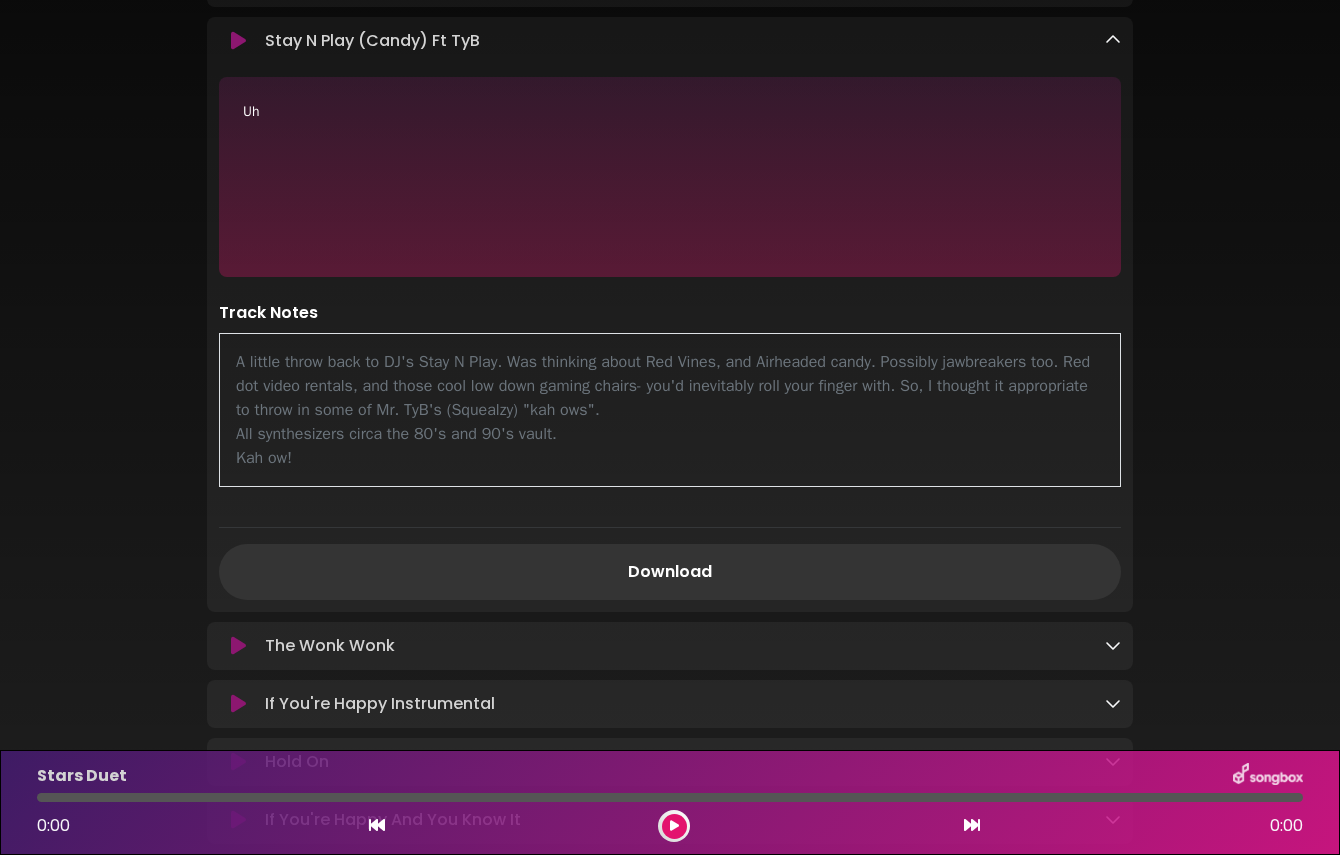 scroll, scrollTop: 2593, scrollLeft: 0, axis: vertical 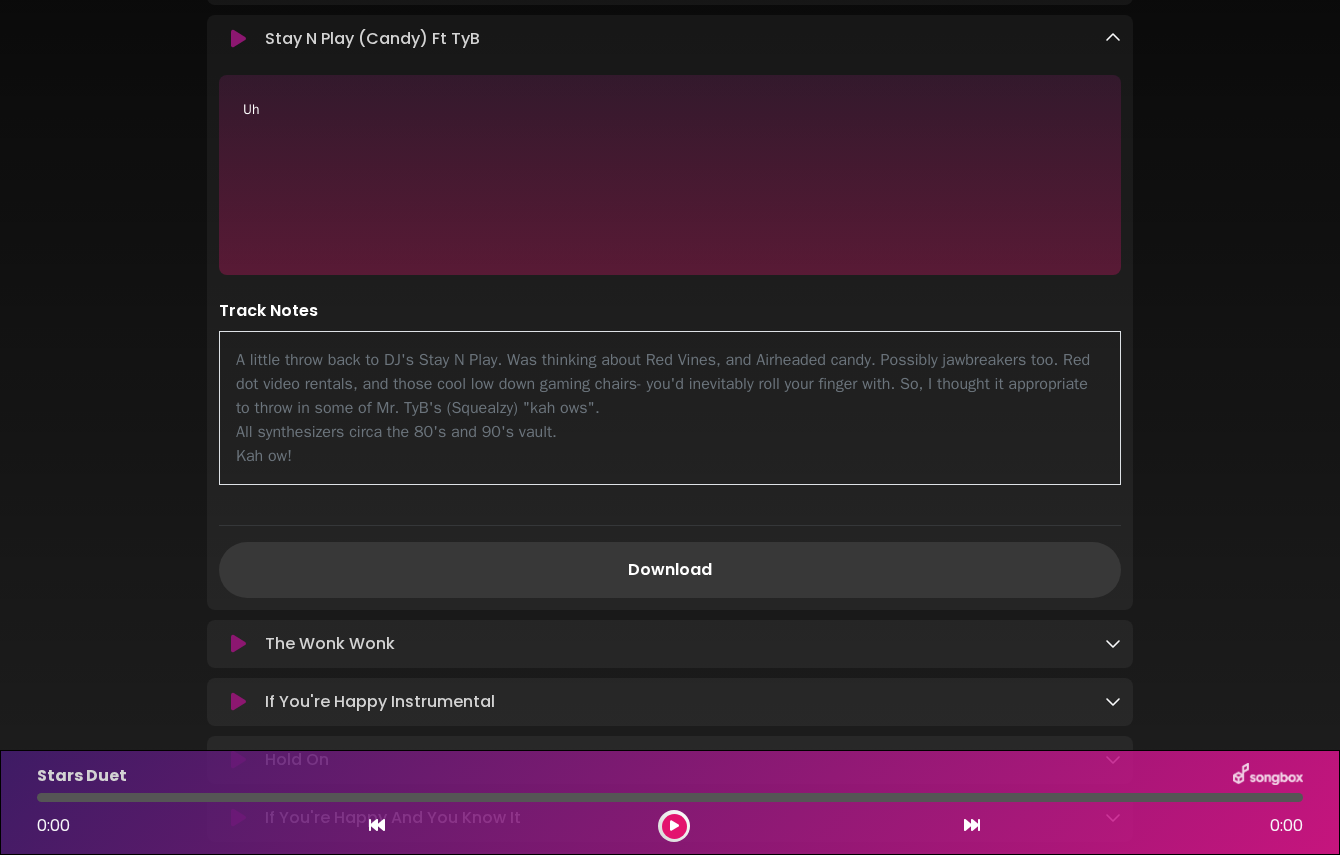 click on "Download" at bounding box center [670, 570] 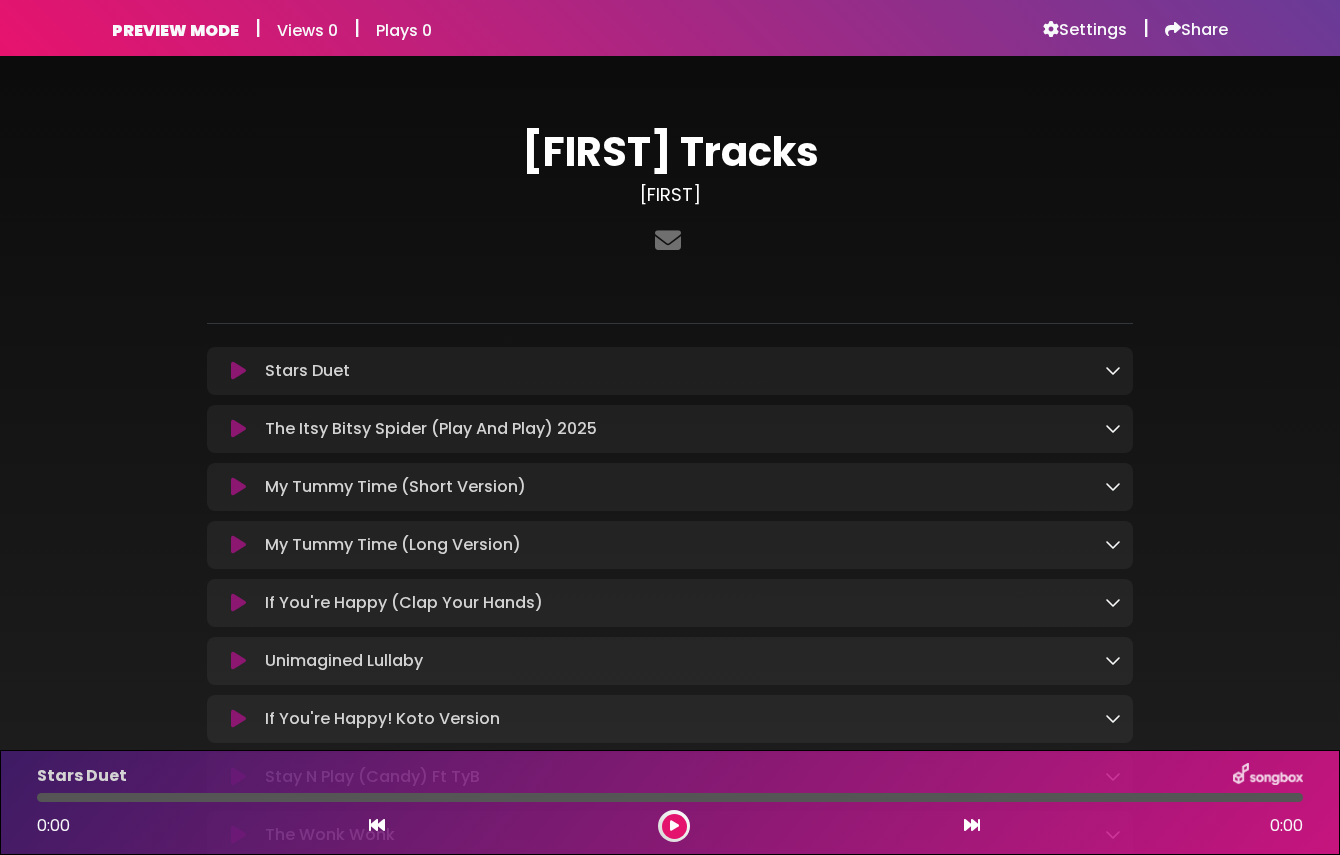scroll, scrollTop: 0, scrollLeft: 0, axis: both 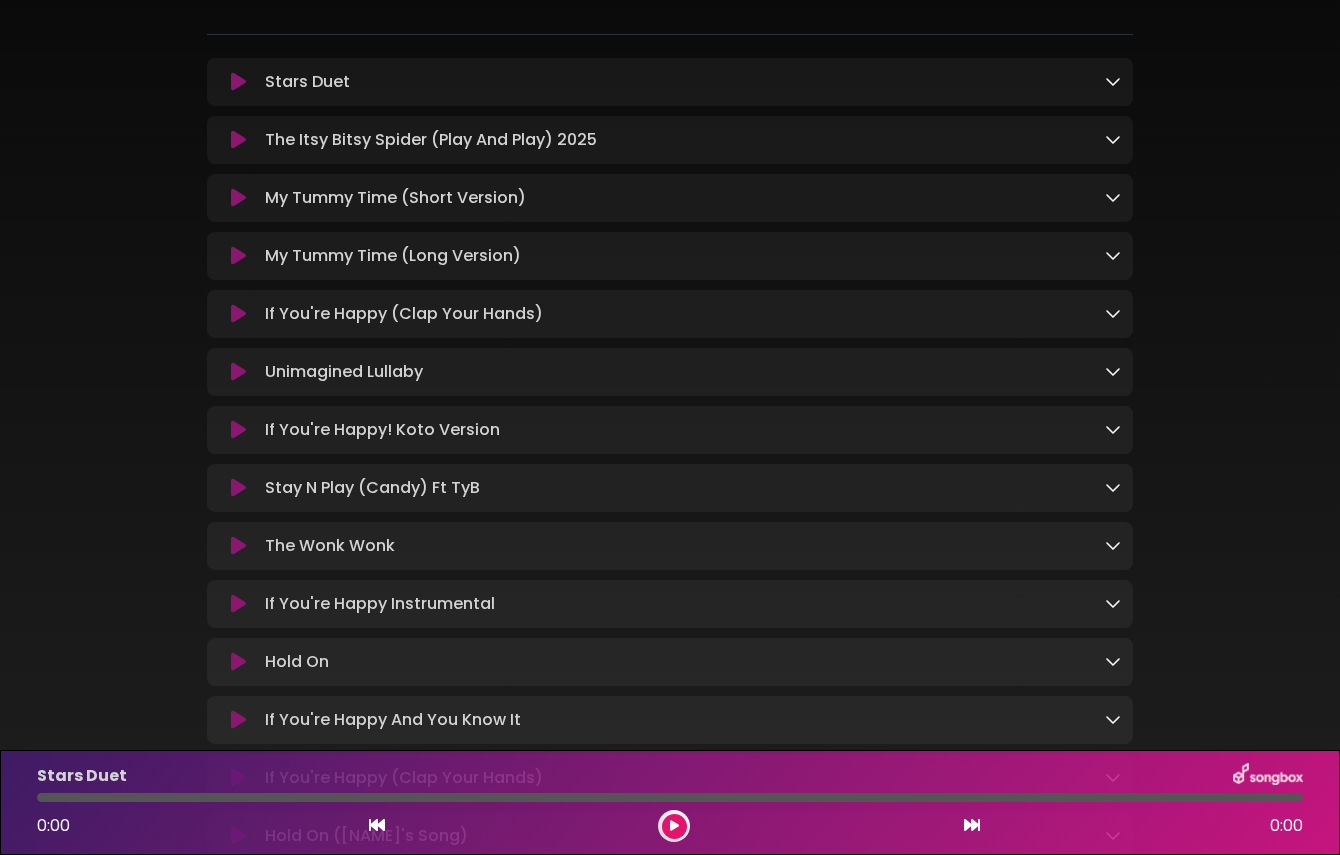 click at bounding box center [1113, 487] 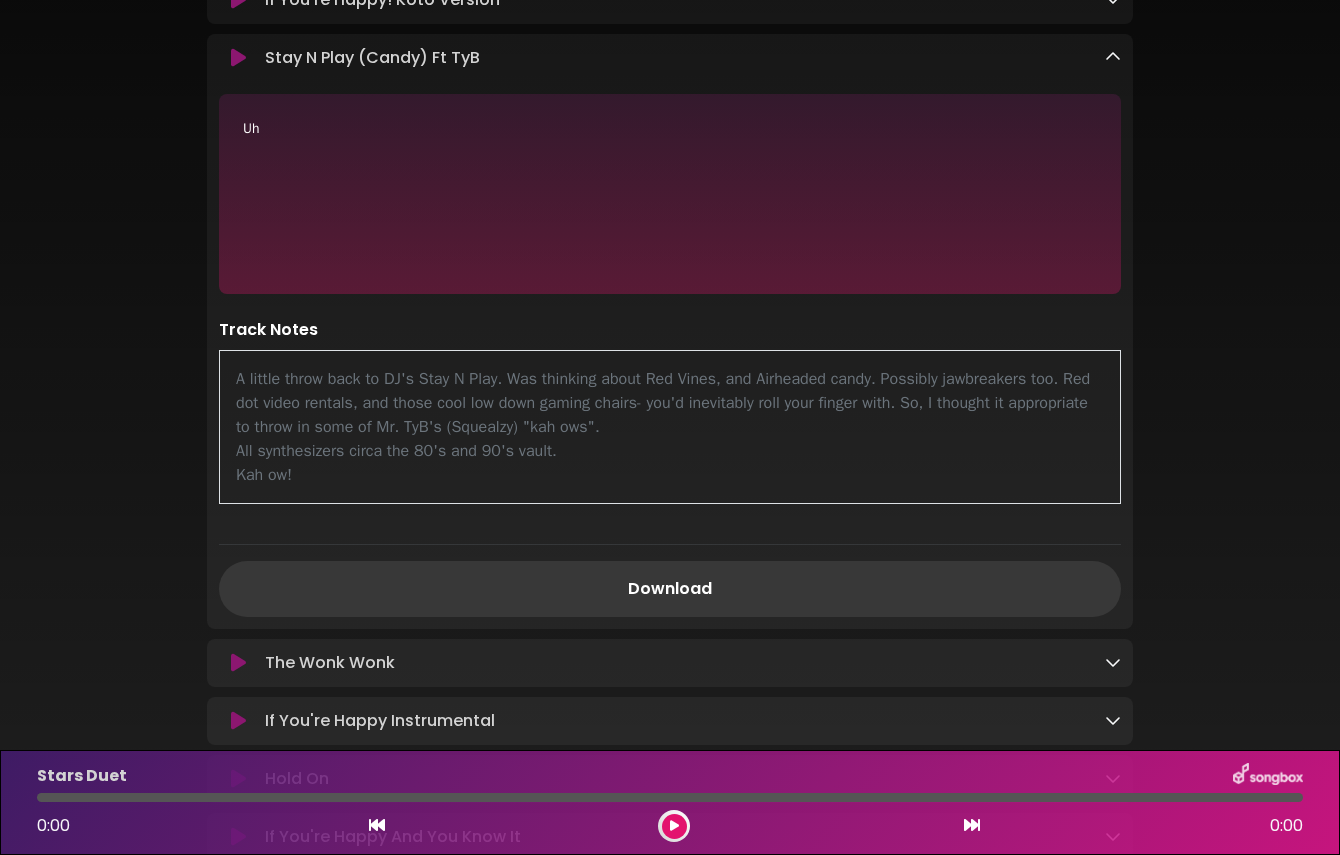 scroll, scrollTop: 722, scrollLeft: 0, axis: vertical 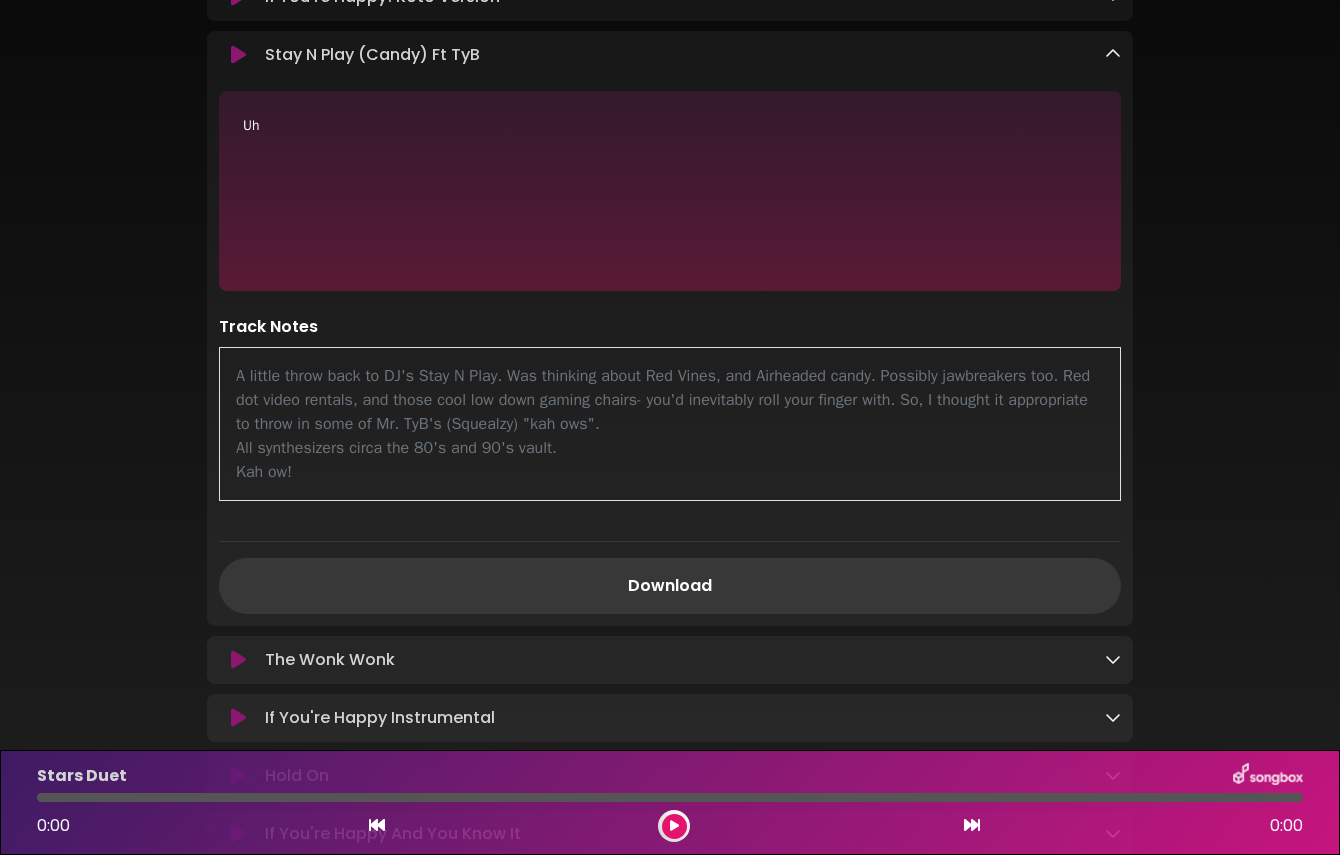 click on "Download" at bounding box center [670, 586] 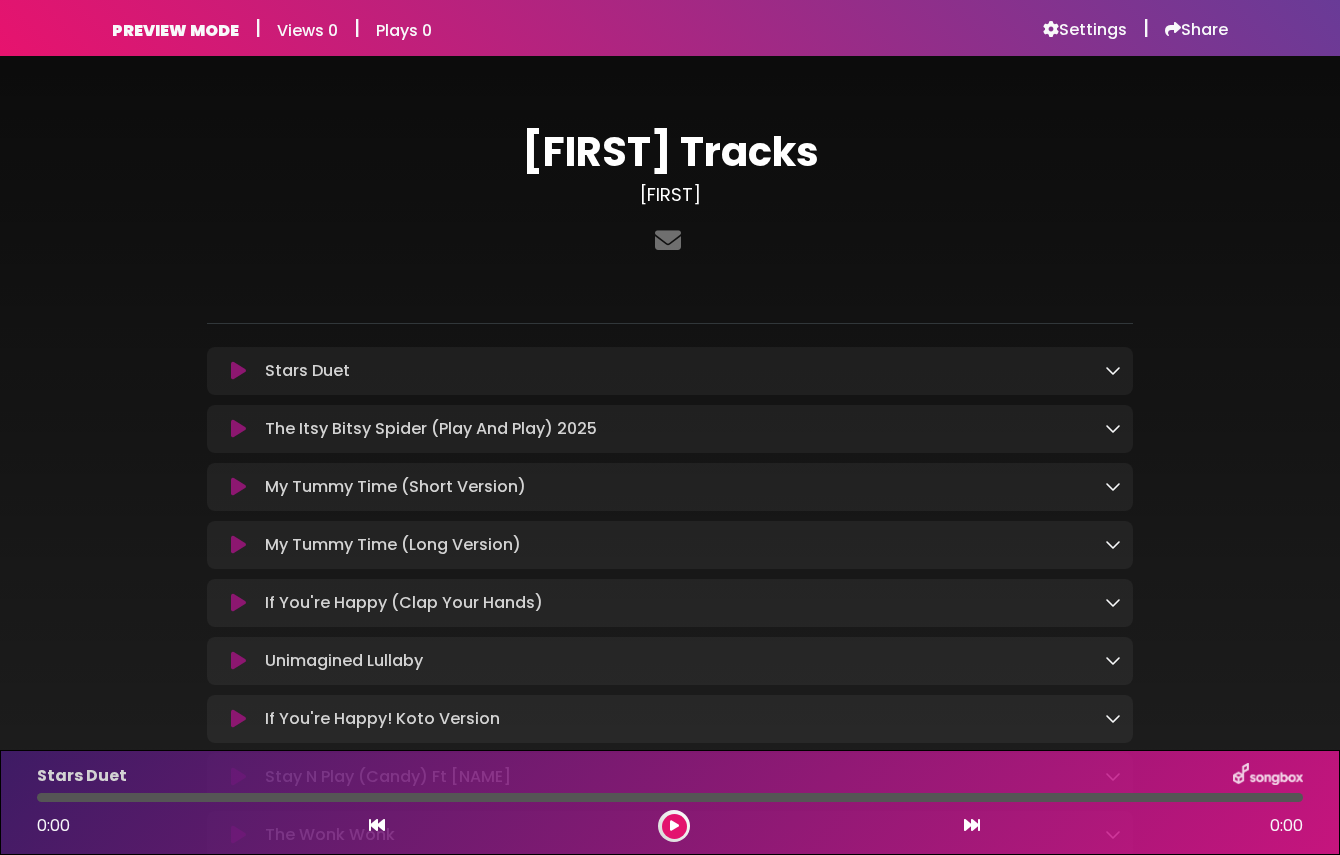 scroll, scrollTop: 0, scrollLeft: 0, axis: both 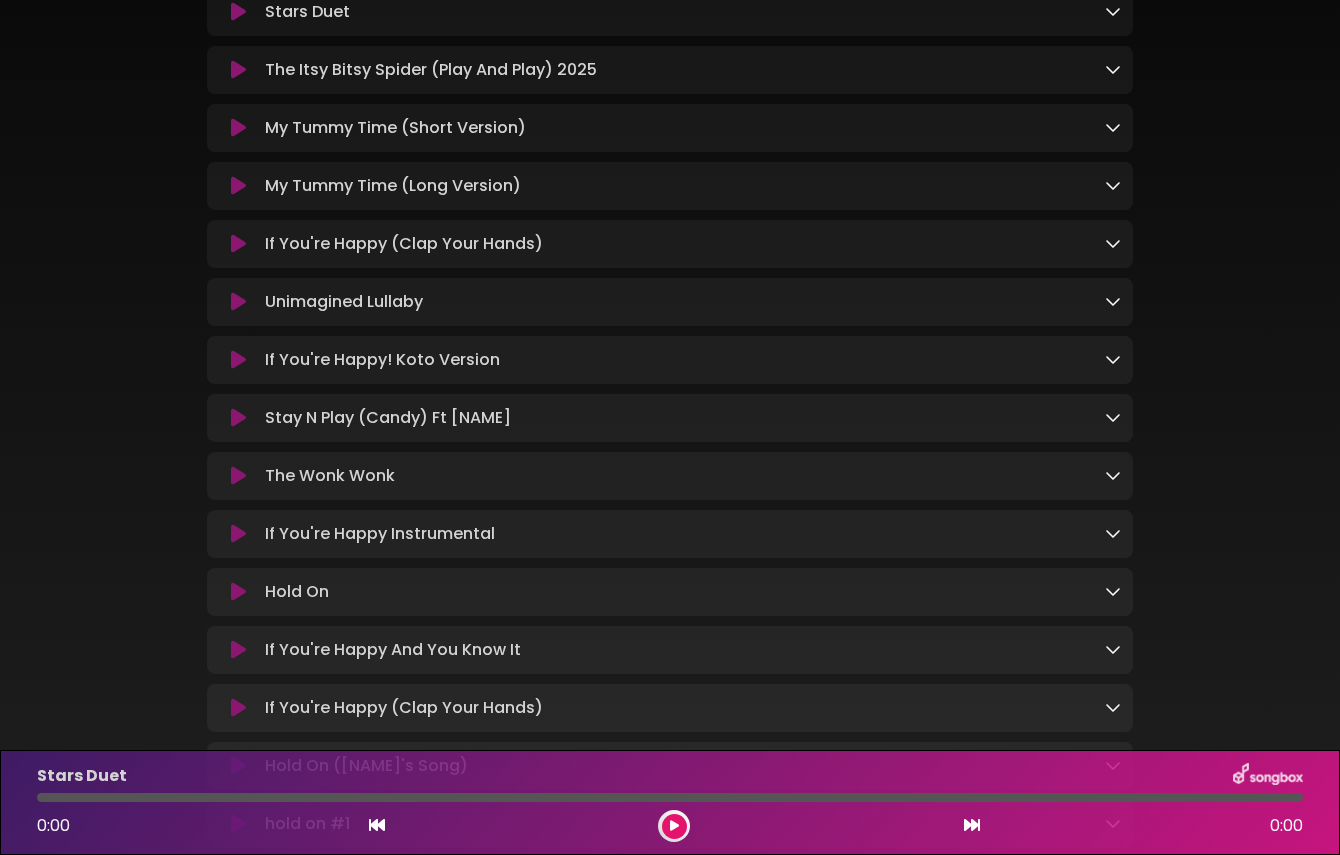 click at bounding box center (238, 418) 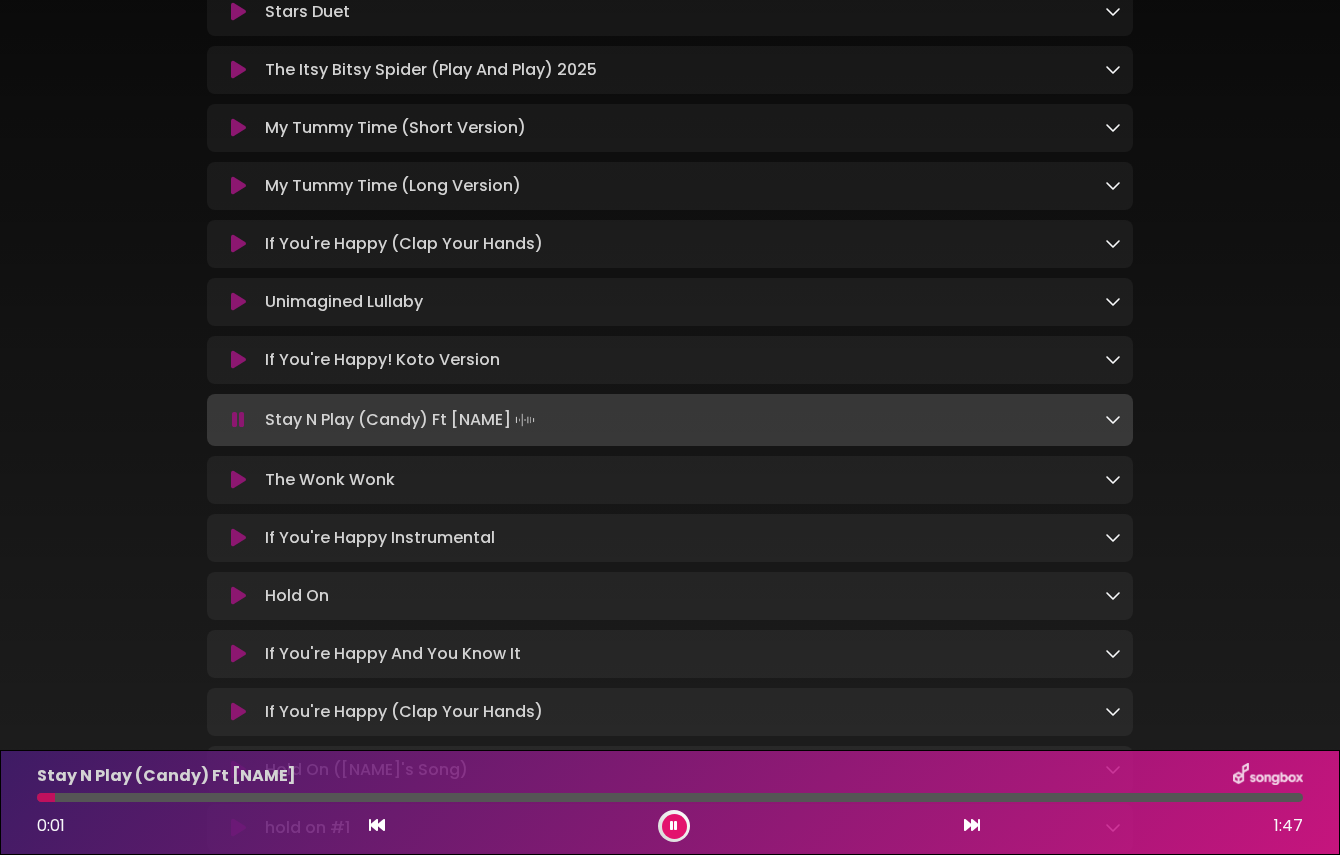 click at bounding box center (238, 420) 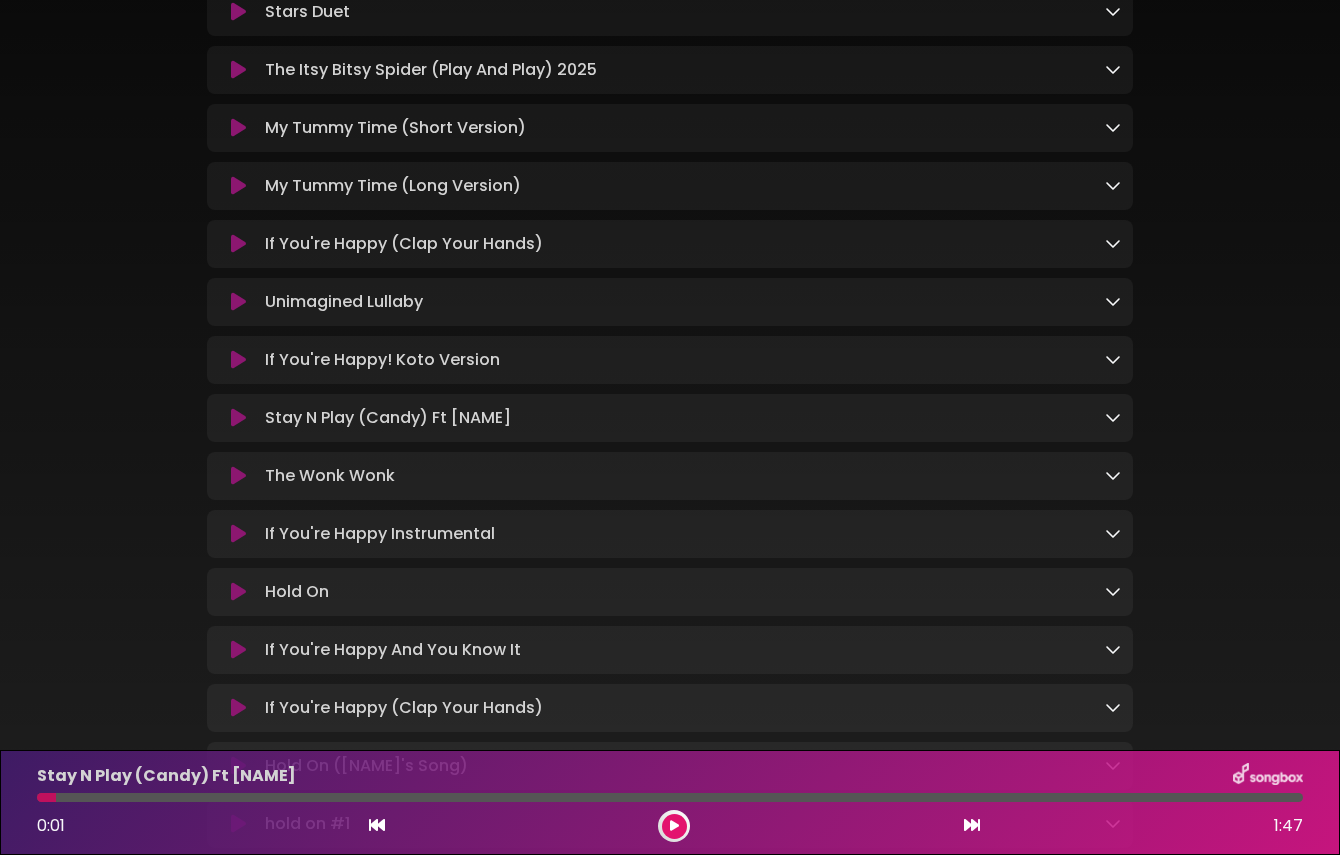 click at bounding box center [1113, 417] 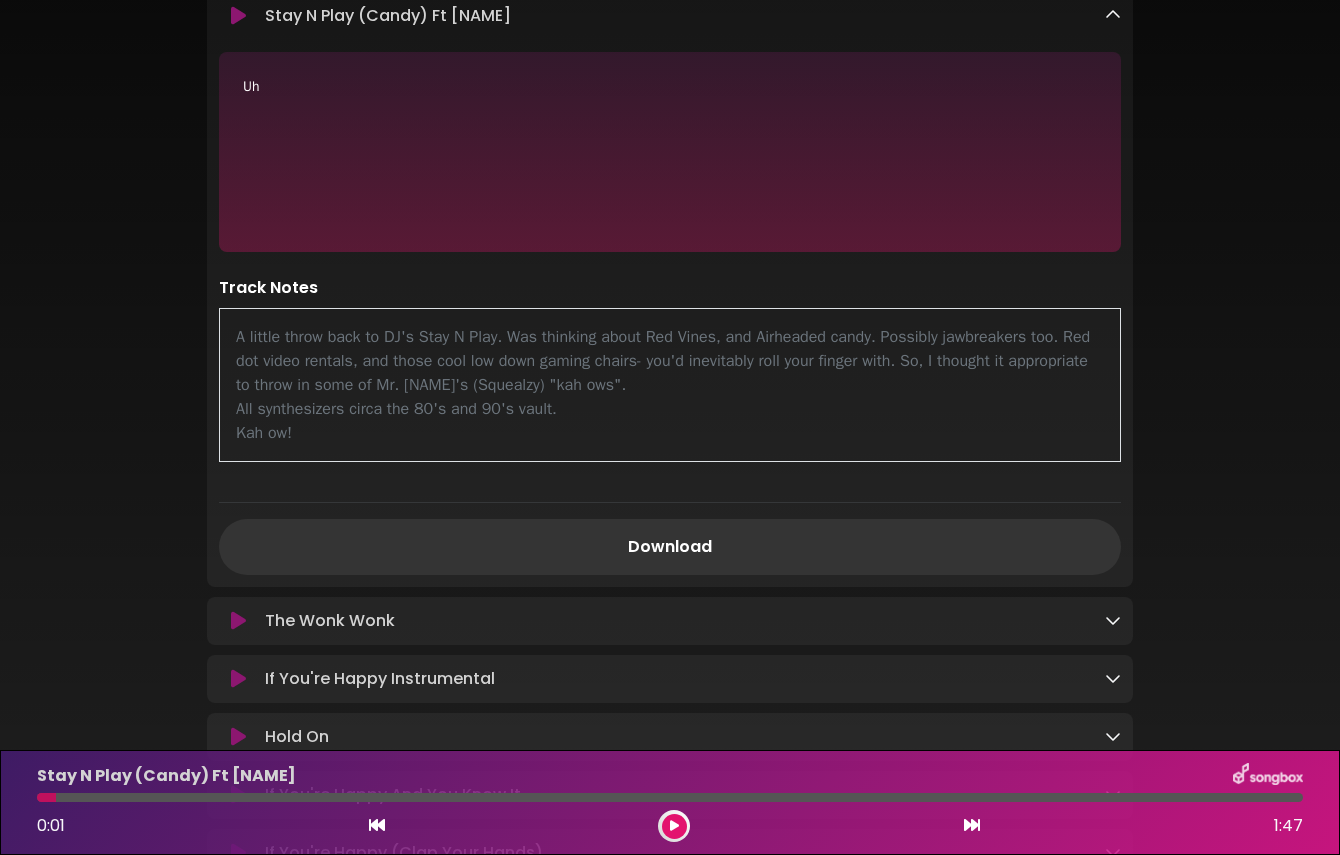 scroll, scrollTop: 777, scrollLeft: 0, axis: vertical 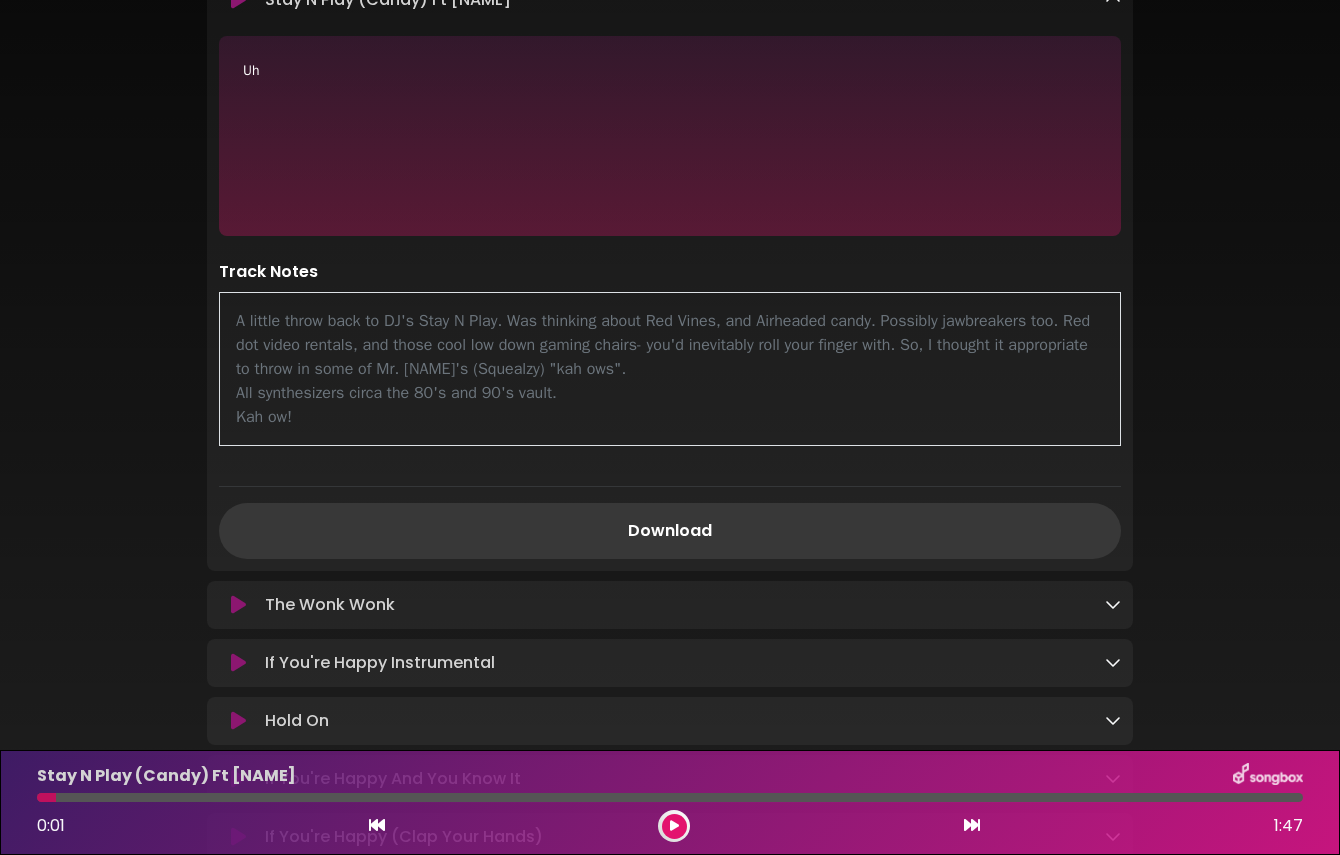 click on "Download" at bounding box center [670, 531] 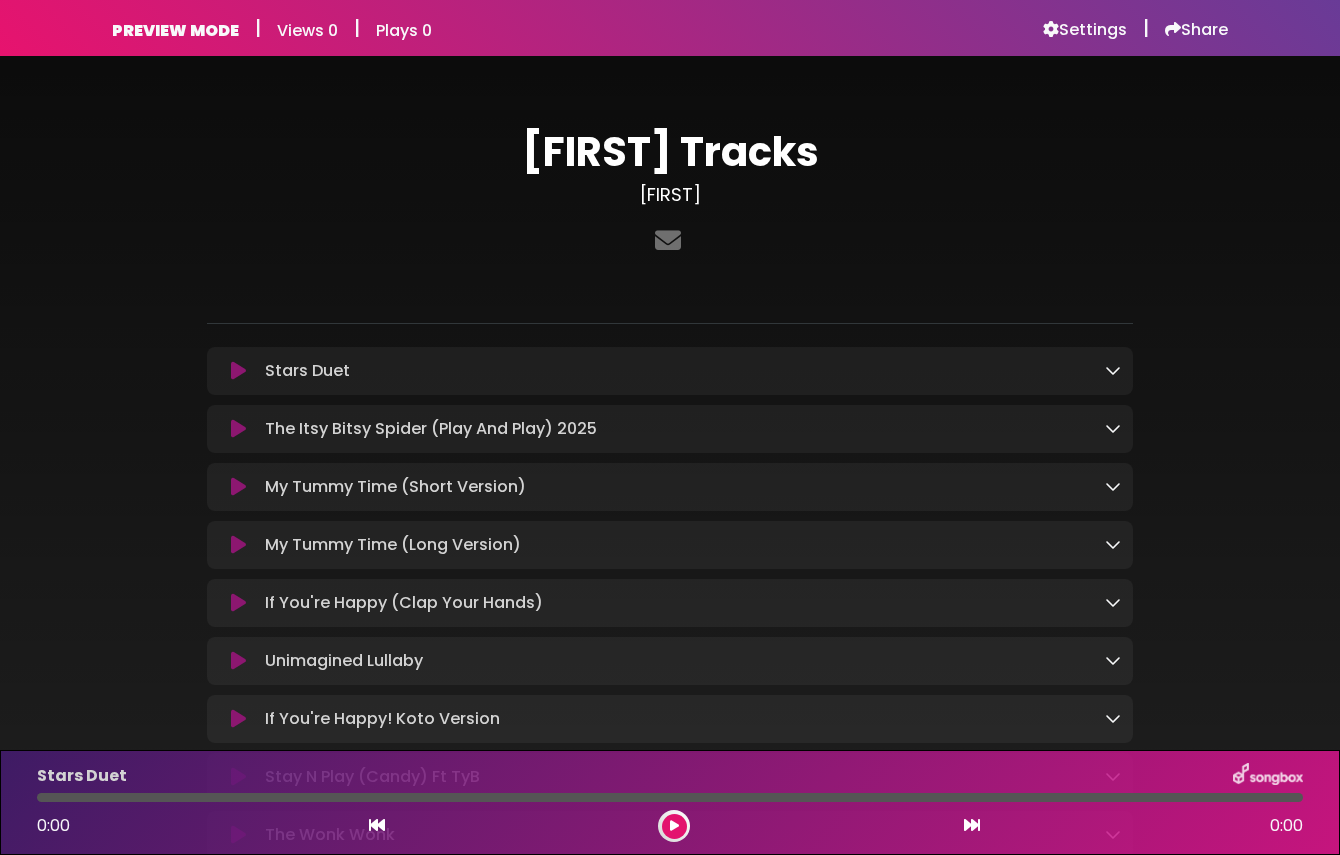 scroll, scrollTop: 0, scrollLeft: 0, axis: both 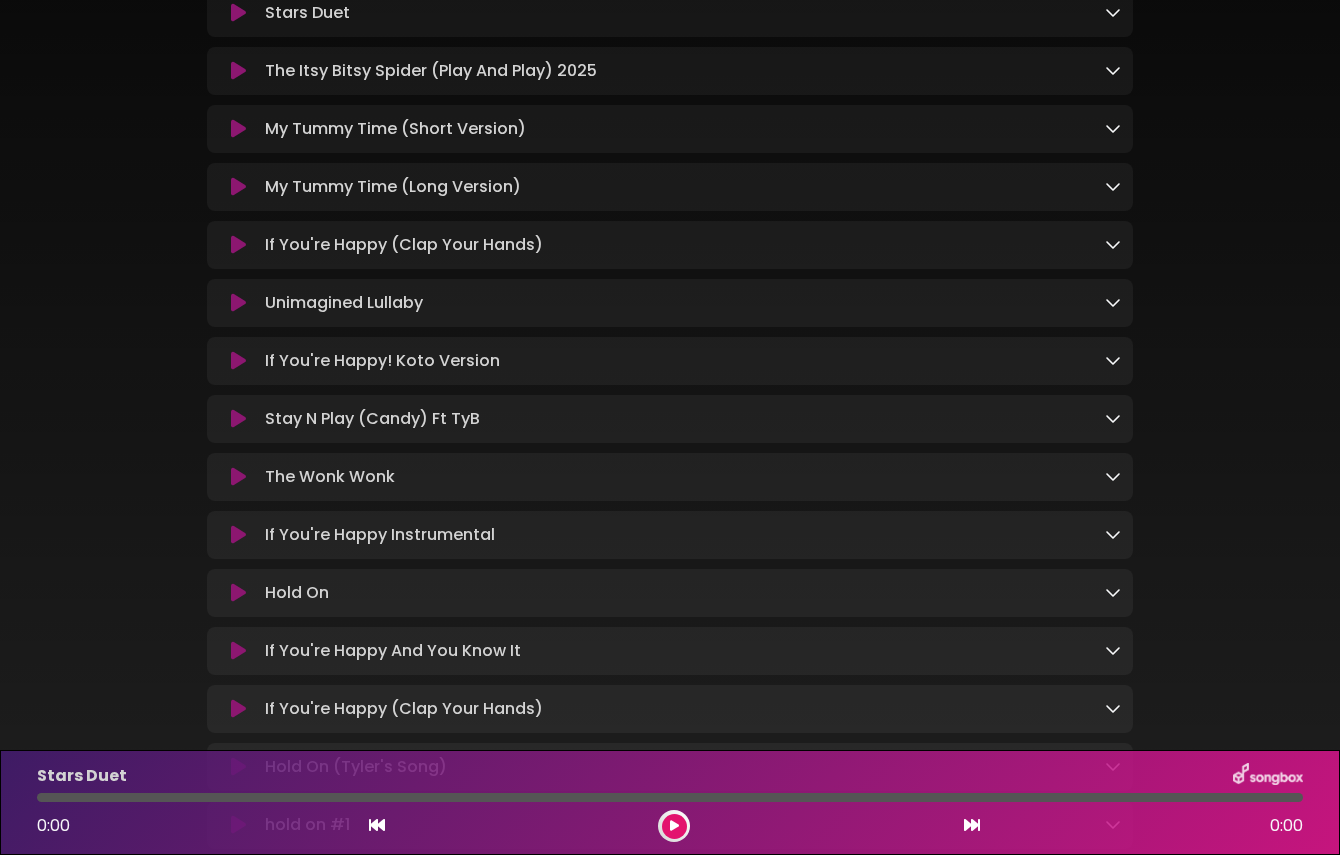 click at bounding box center (1113, 418) 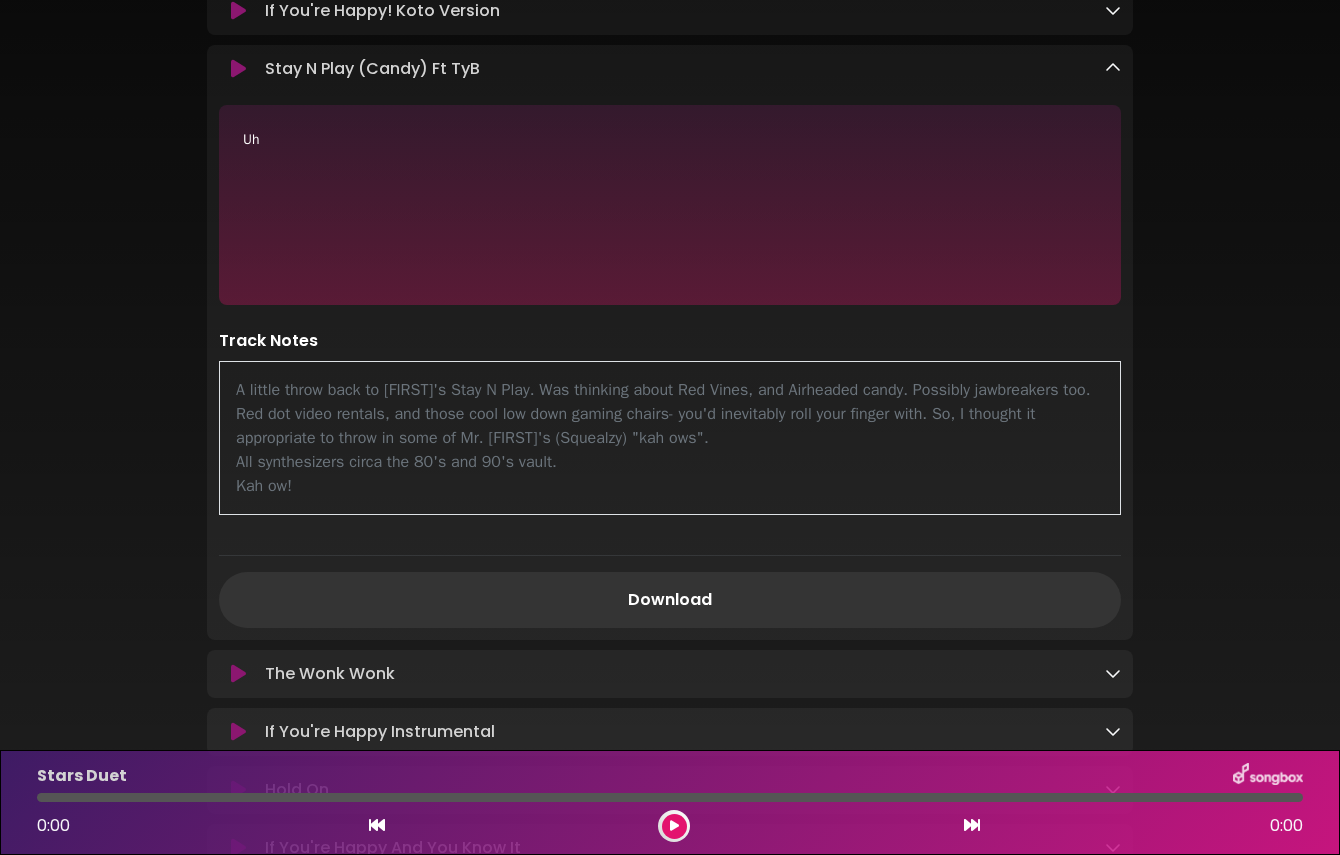 scroll, scrollTop: 715, scrollLeft: 0, axis: vertical 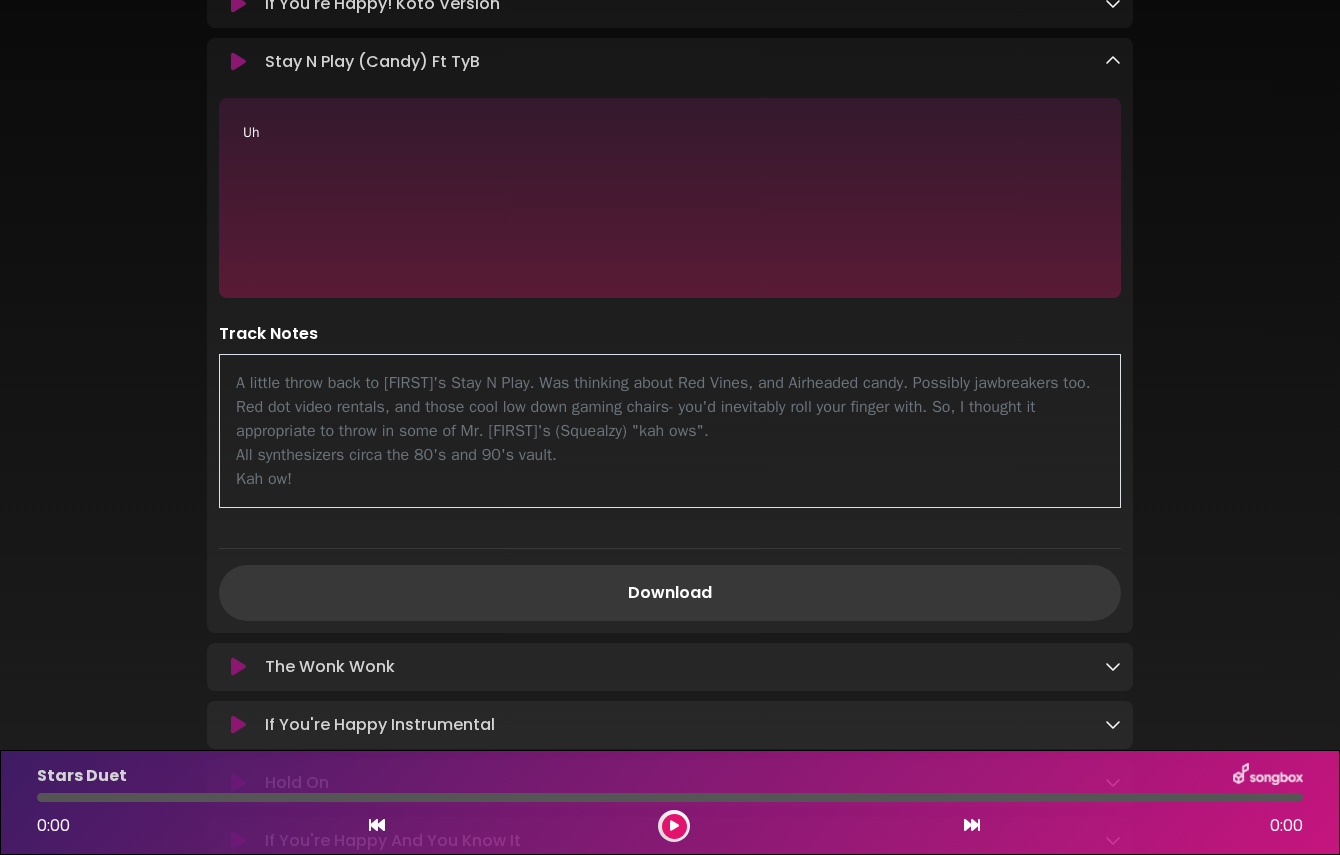 click on "Download" at bounding box center (670, 593) 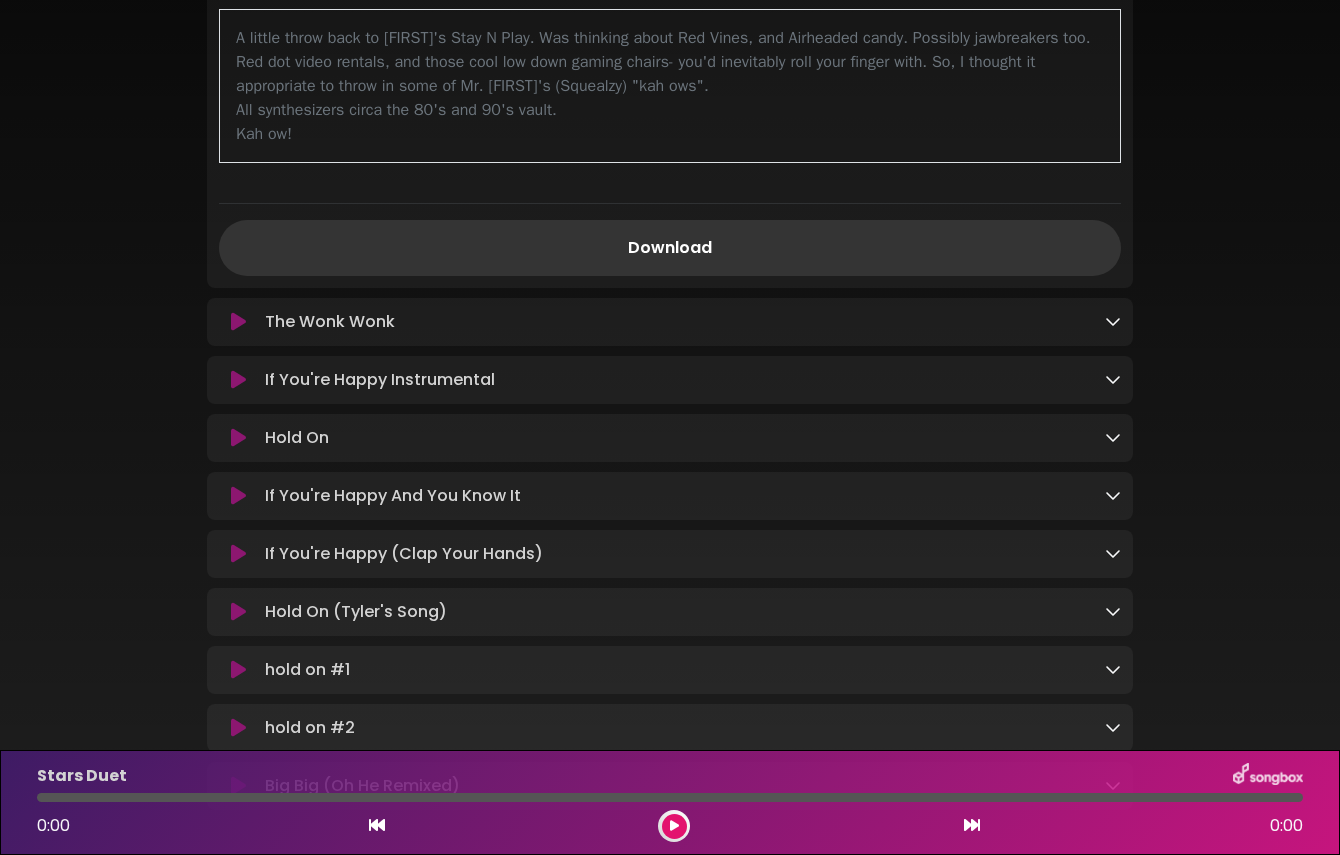 scroll, scrollTop: 1107, scrollLeft: 0, axis: vertical 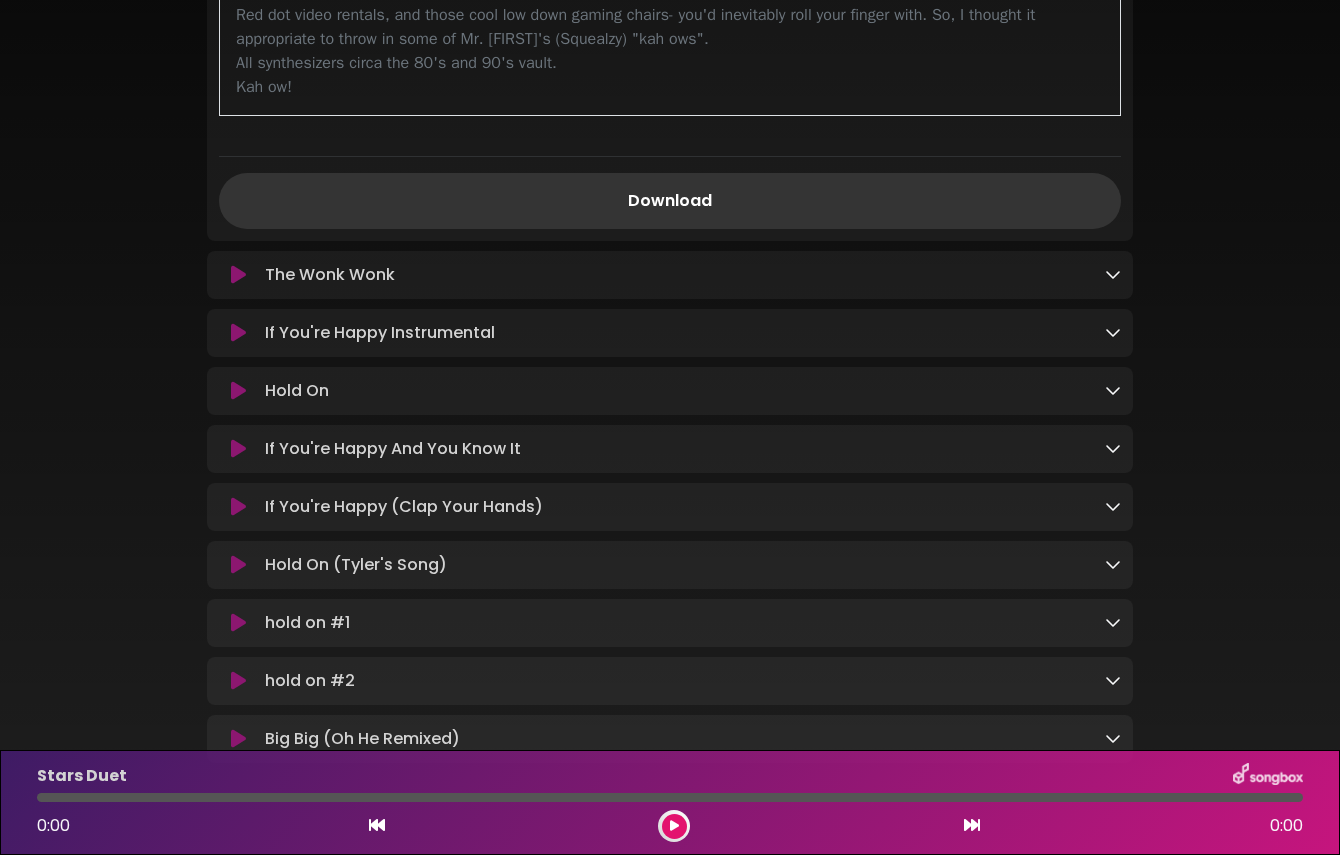 click at bounding box center [1113, 274] 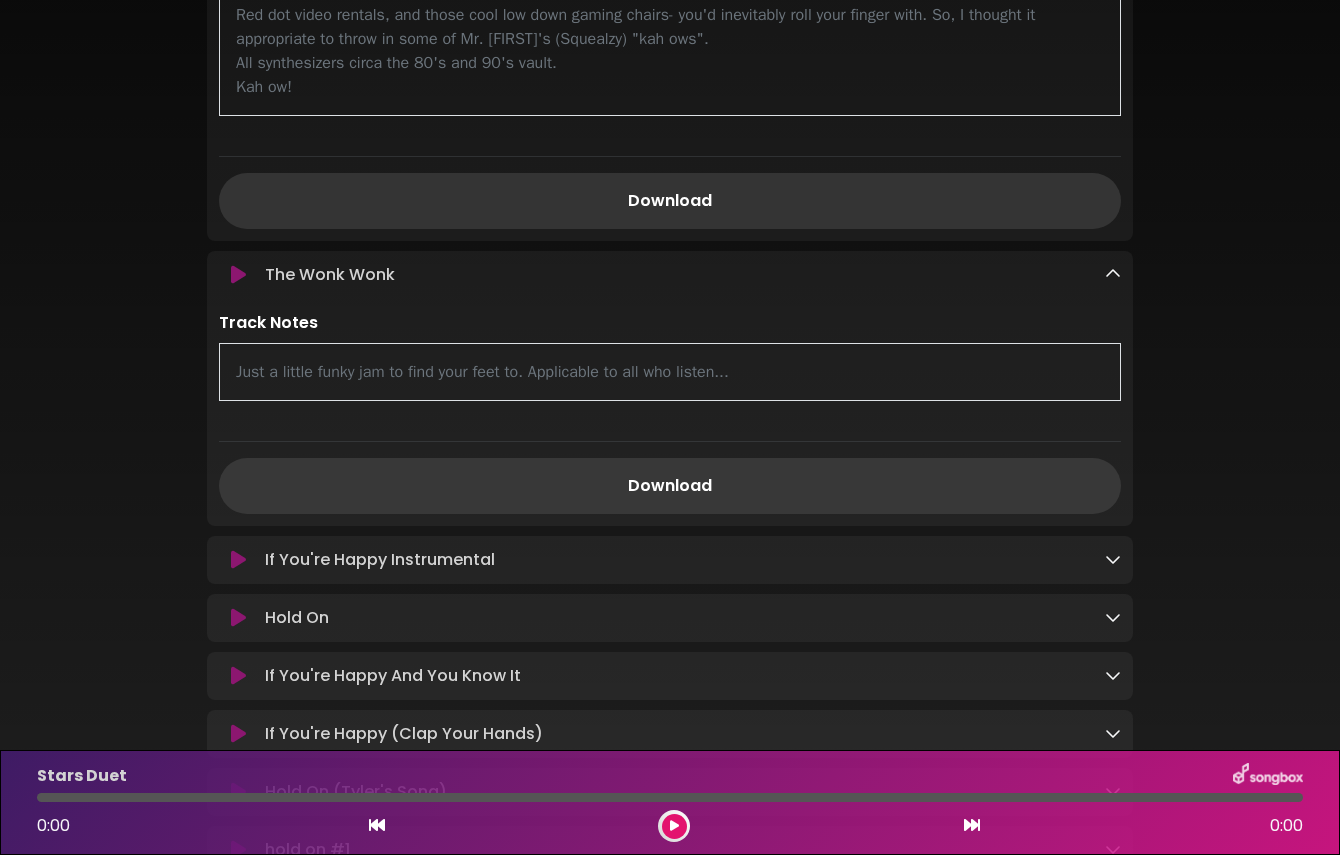 click on "Download" at bounding box center [670, 486] 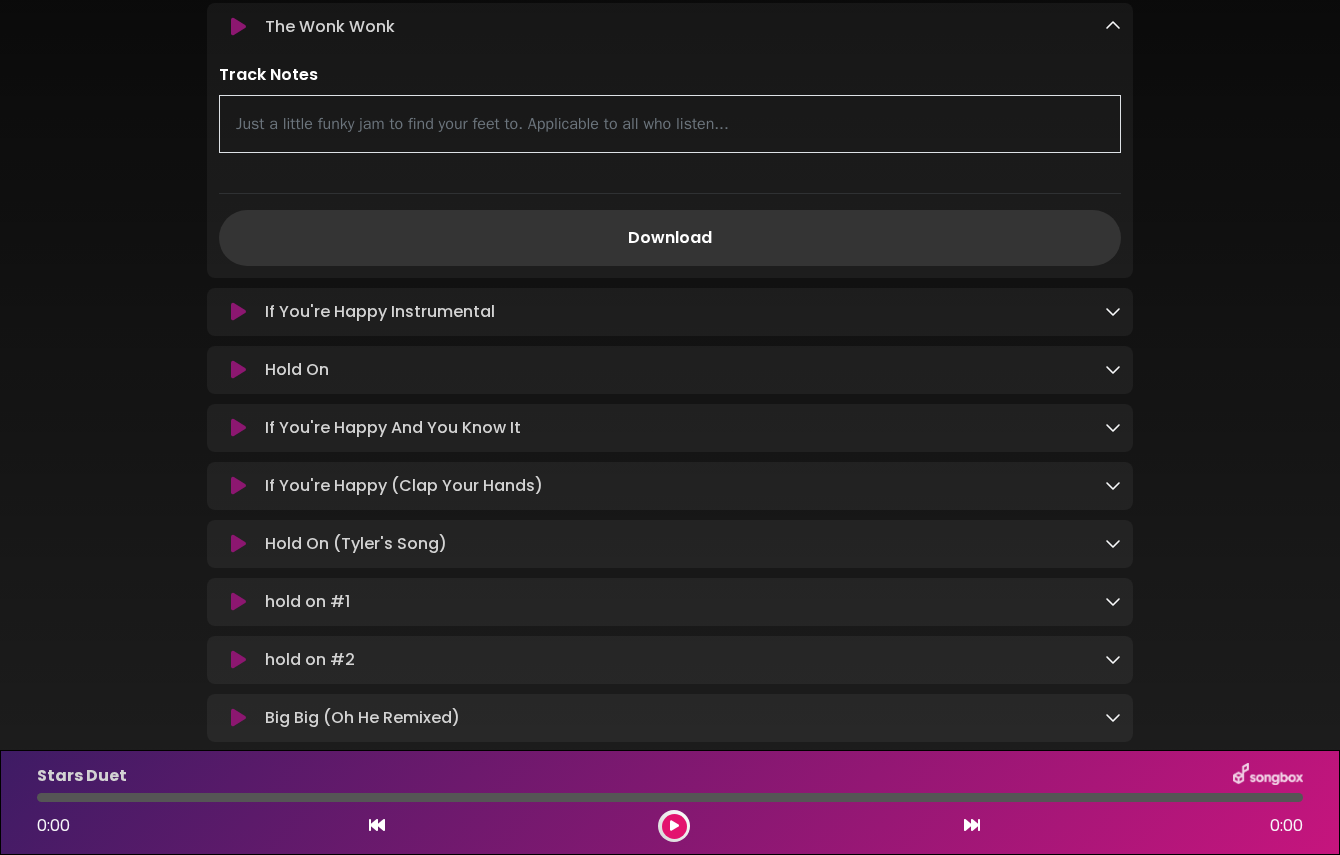 scroll, scrollTop: 1366, scrollLeft: 0, axis: vertical 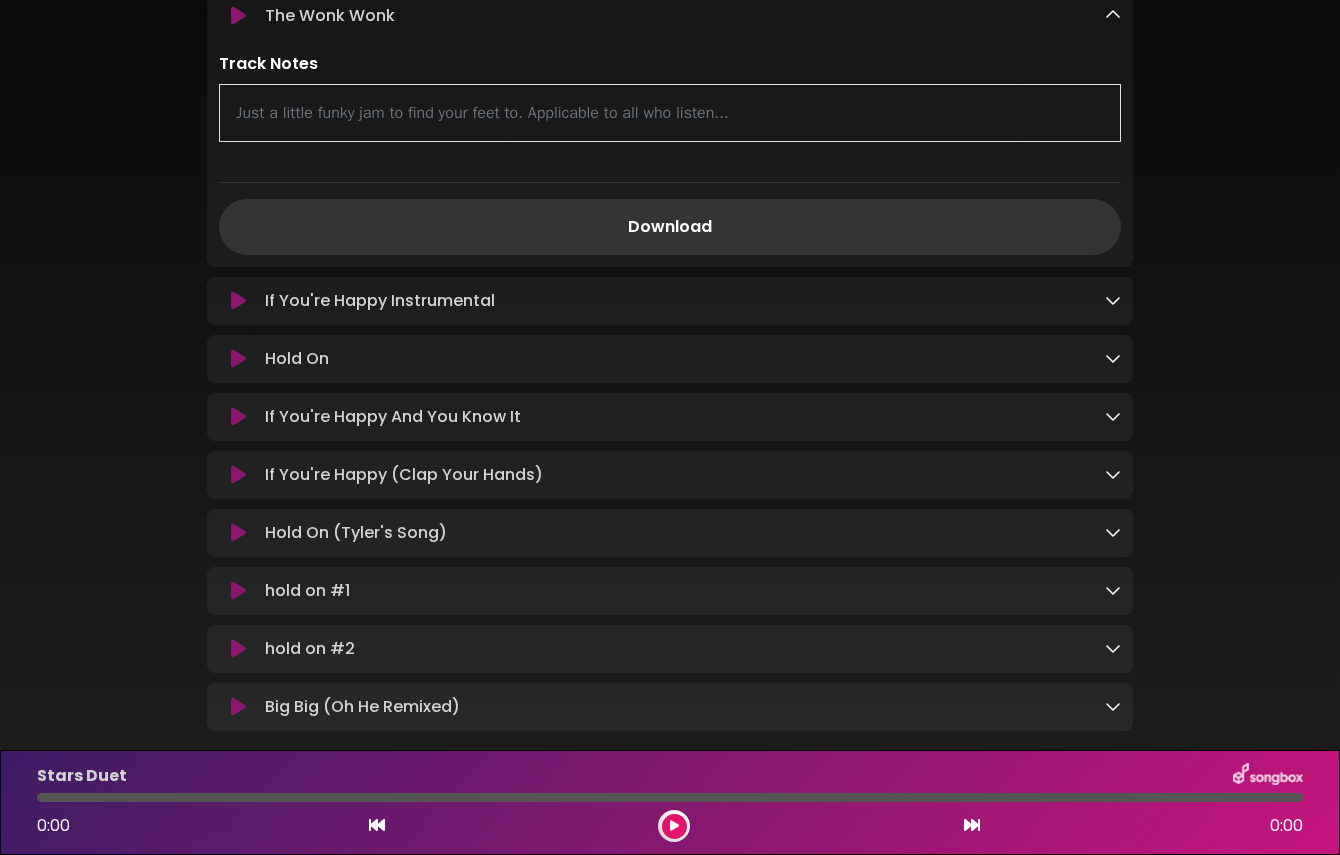 click at bounding box center [1113, 358] 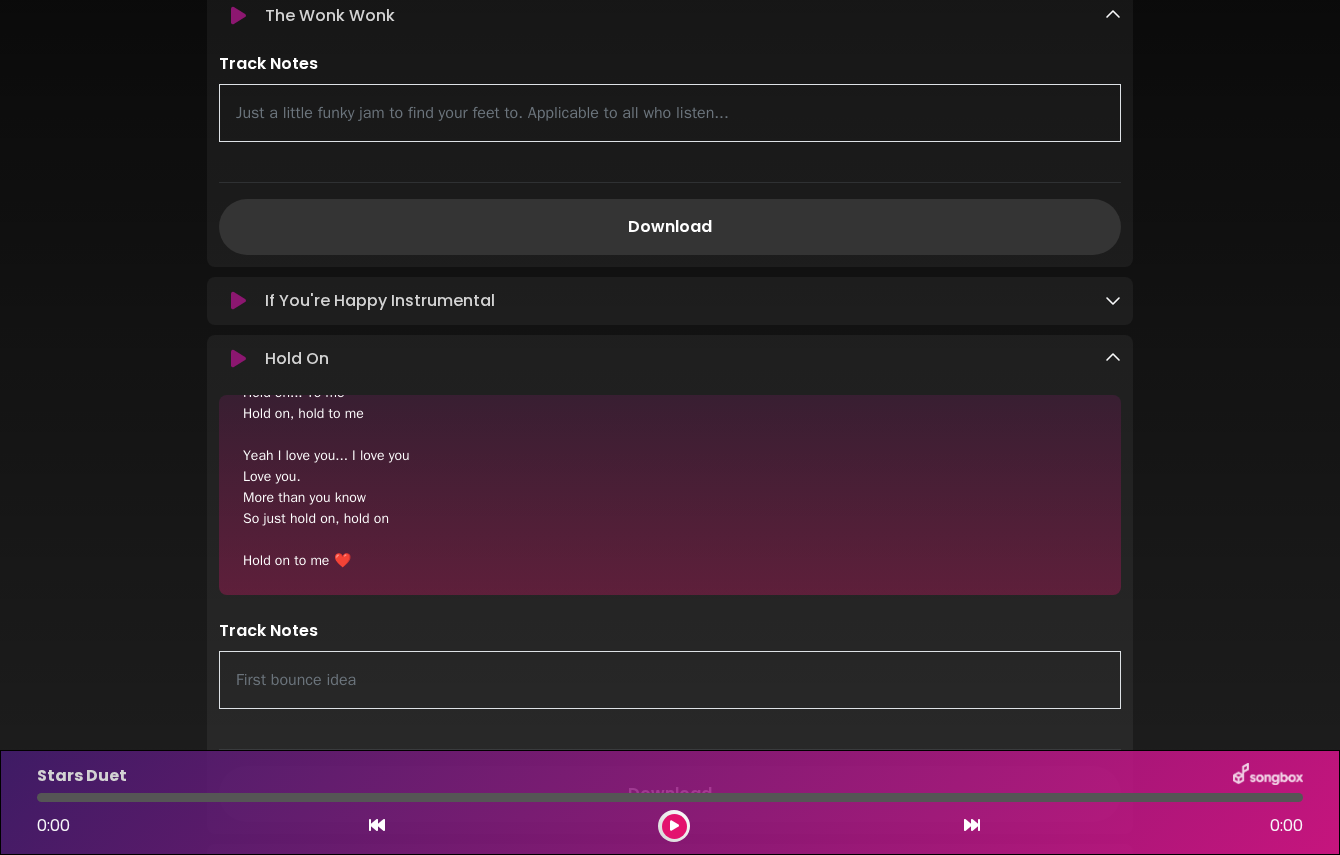scroll, scrollTop: 835, scrollLeft: 0, axis: vertical 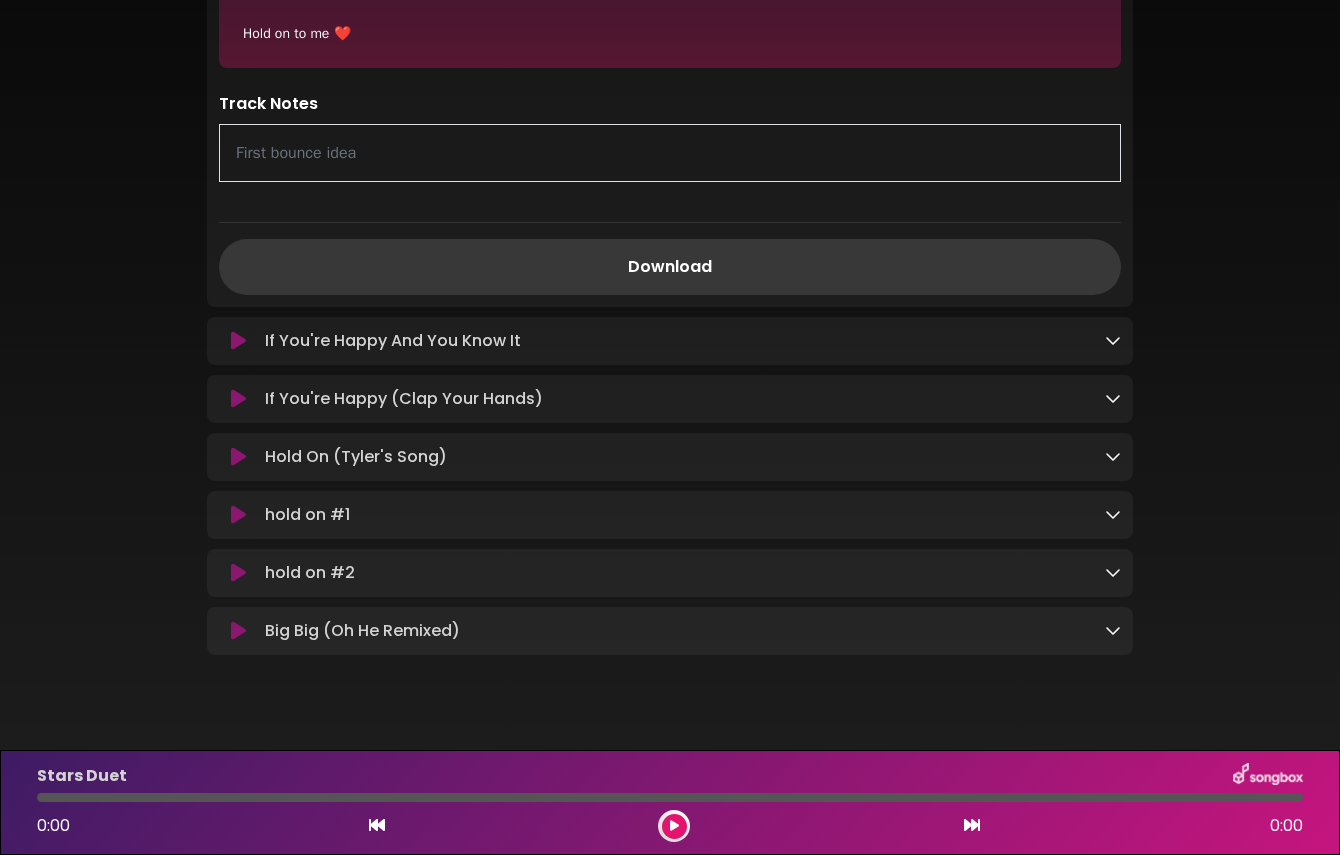 click on "Download" at bounding box center [670, 267] 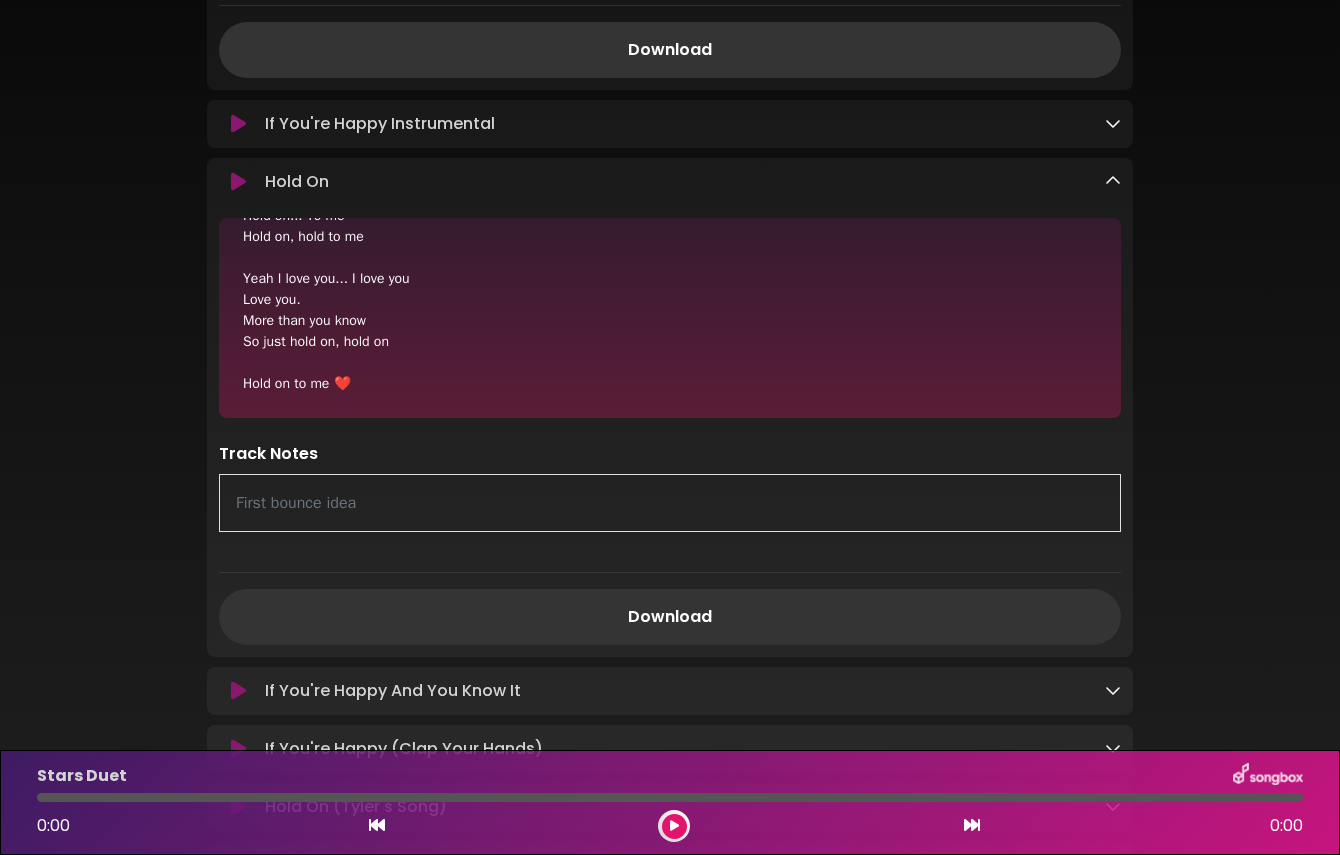 scroll, scrollTop: 1538, scrollLeft: 0, axis: vertical 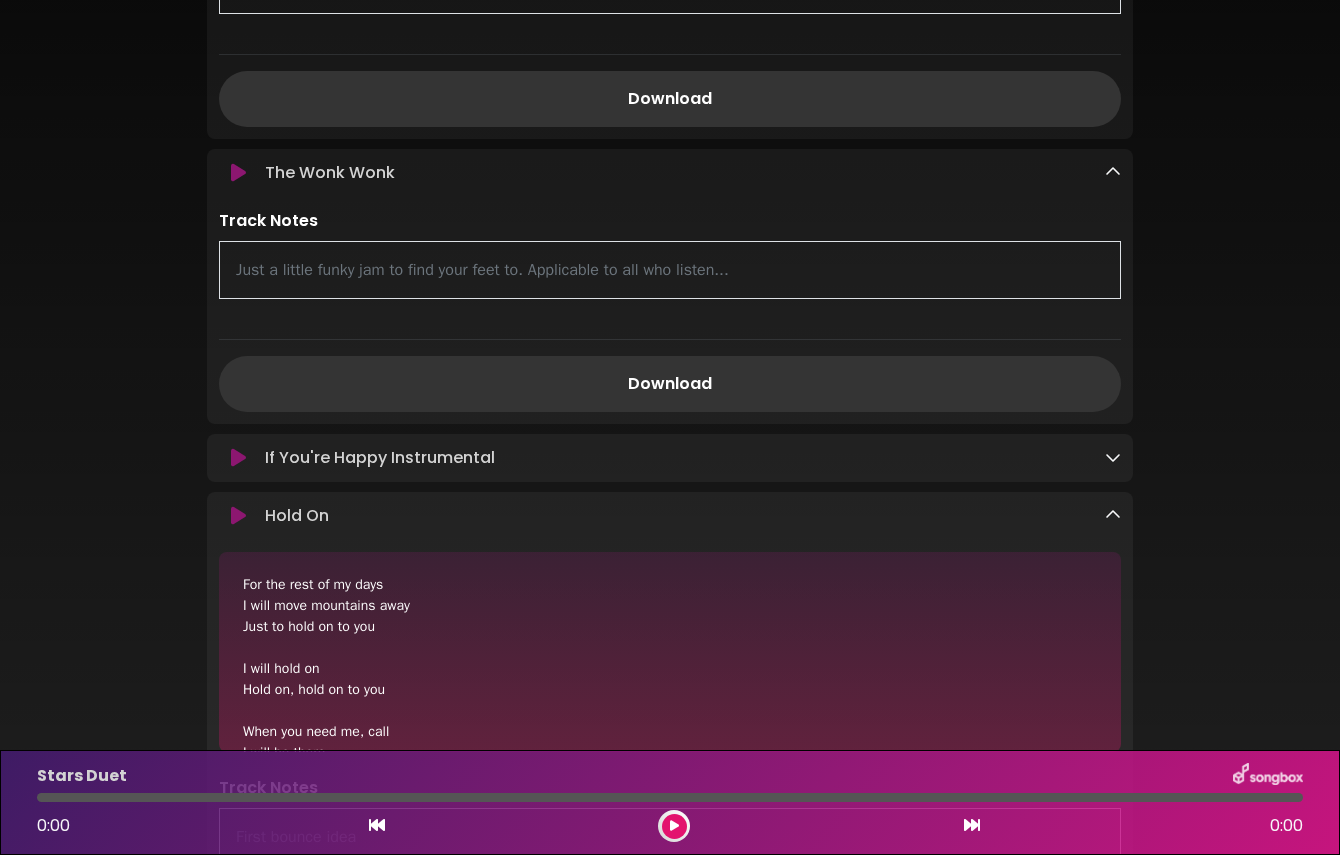 click at bounding box center (1113, 457) 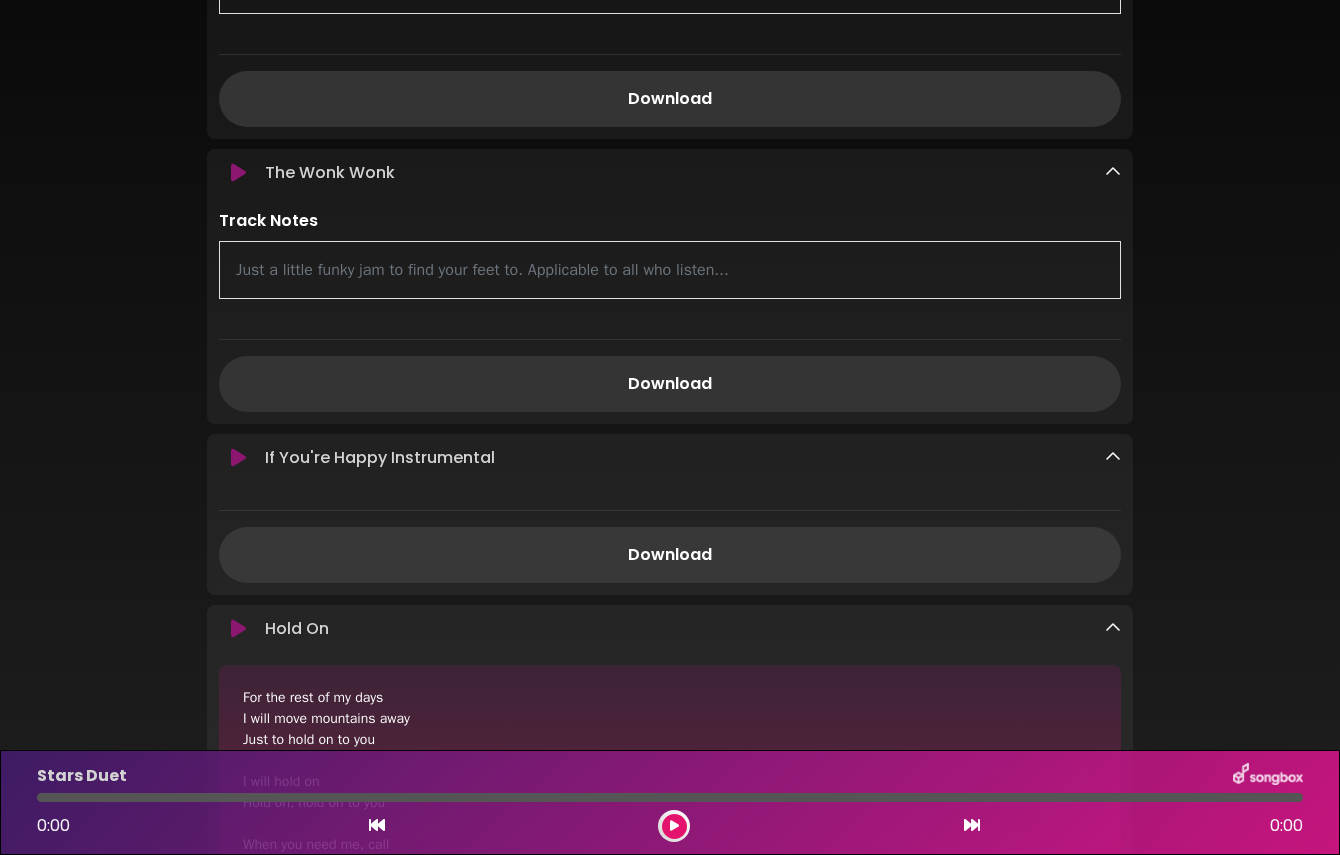 click on "Download" at bounding box center (670, 555) 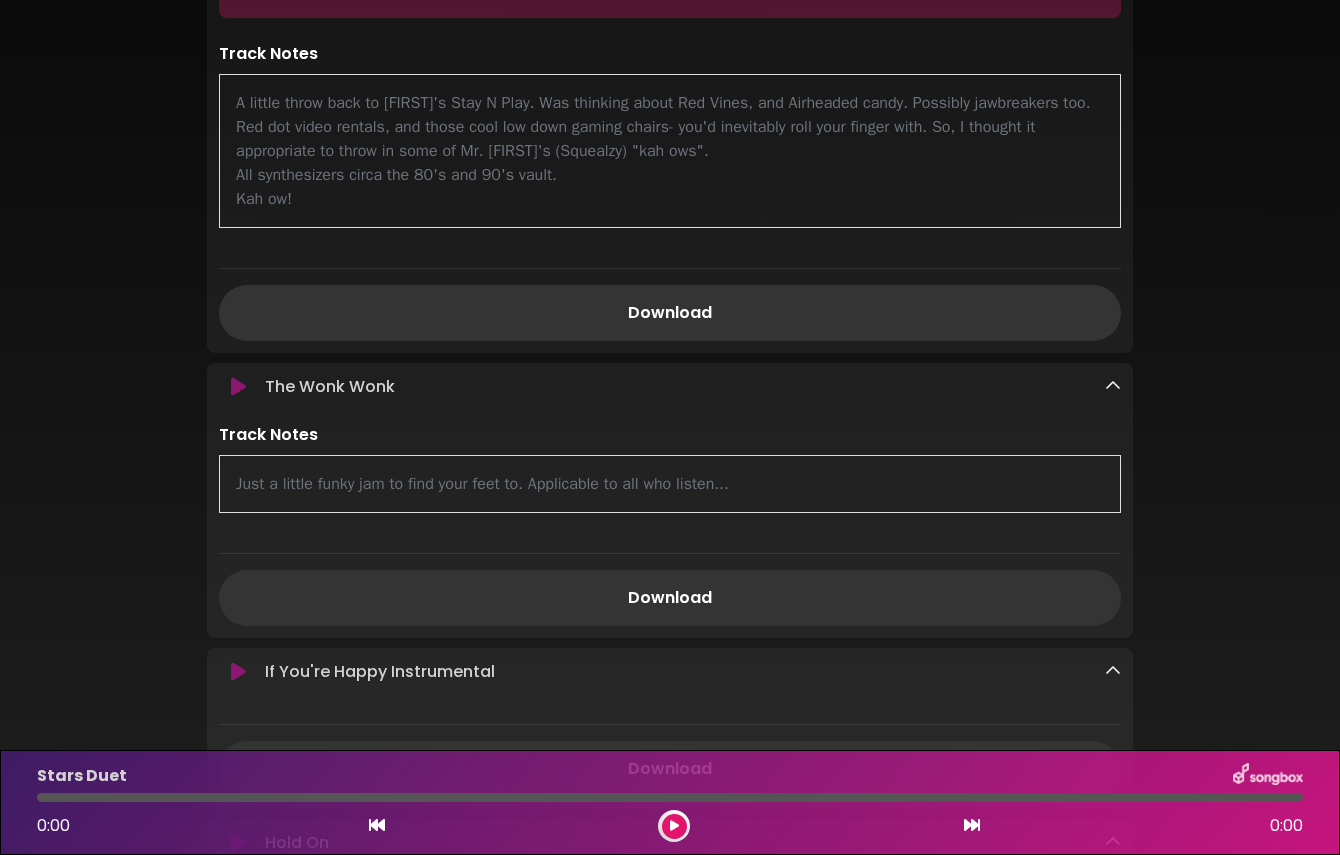 scroll, scrollTop: 860, scrollLeft: 0, axis: vertical 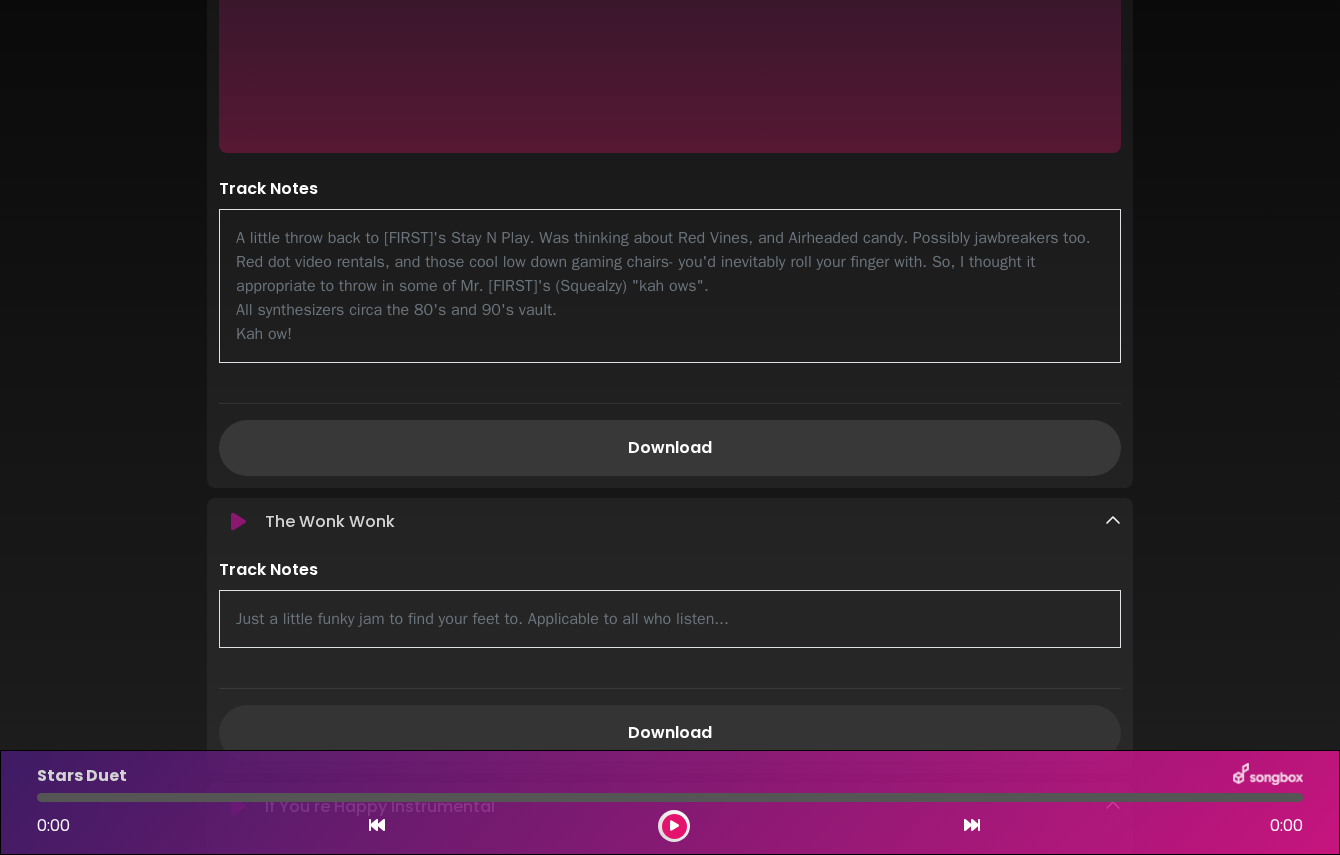 click on "Download" at bounding box center [670, 448] 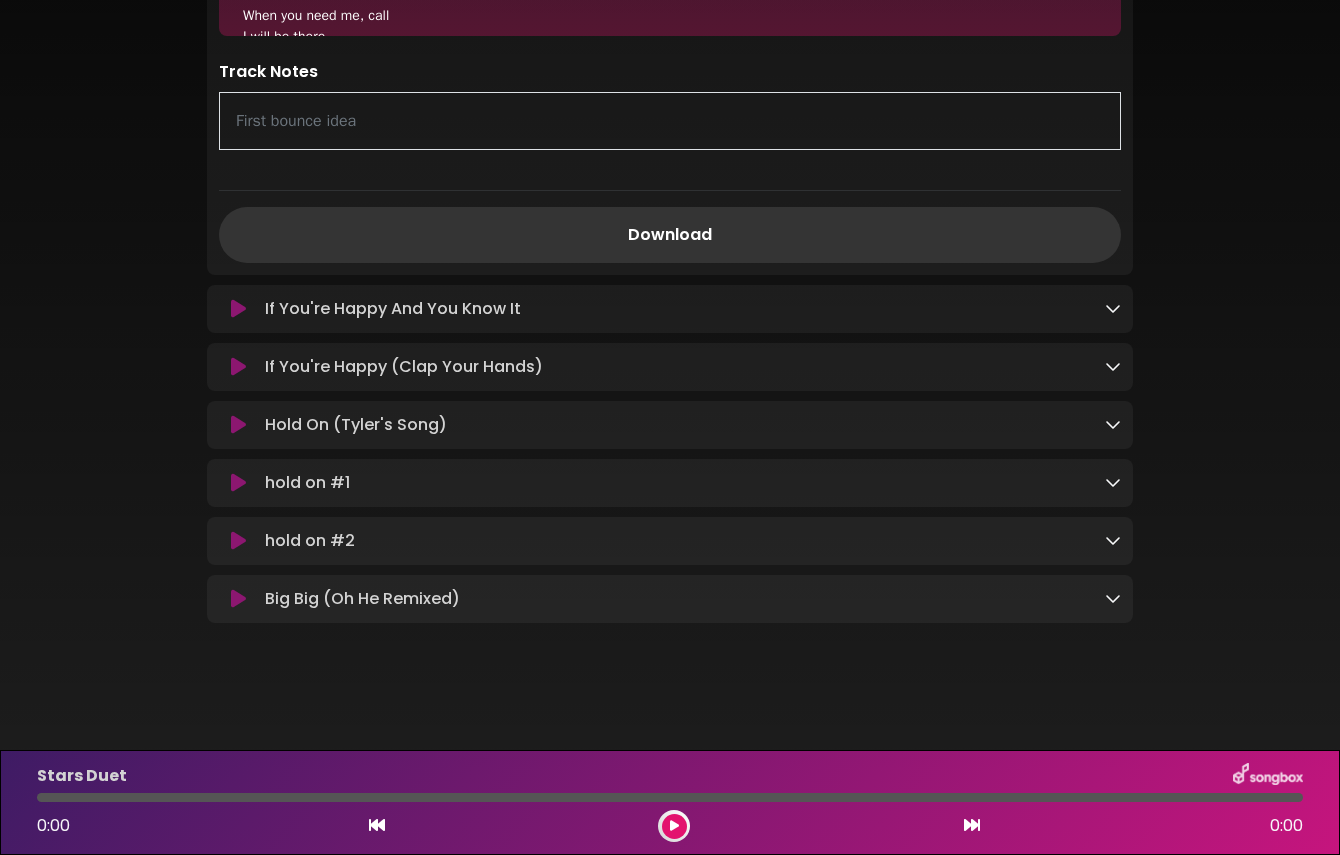 scroll, scrollTop: 2054, scrollLeft: 0, axis: vertical 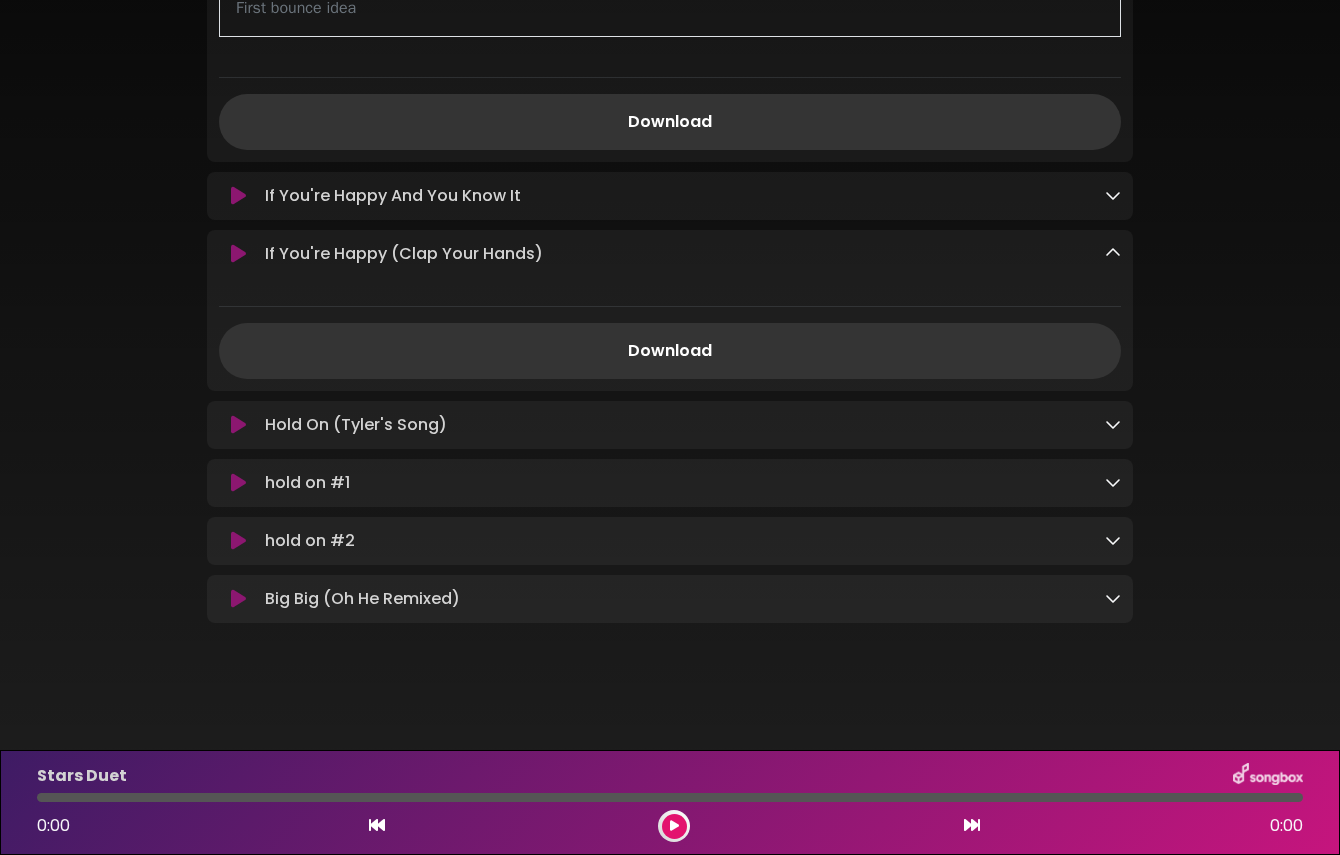 click at bounding box center (1113, 598) 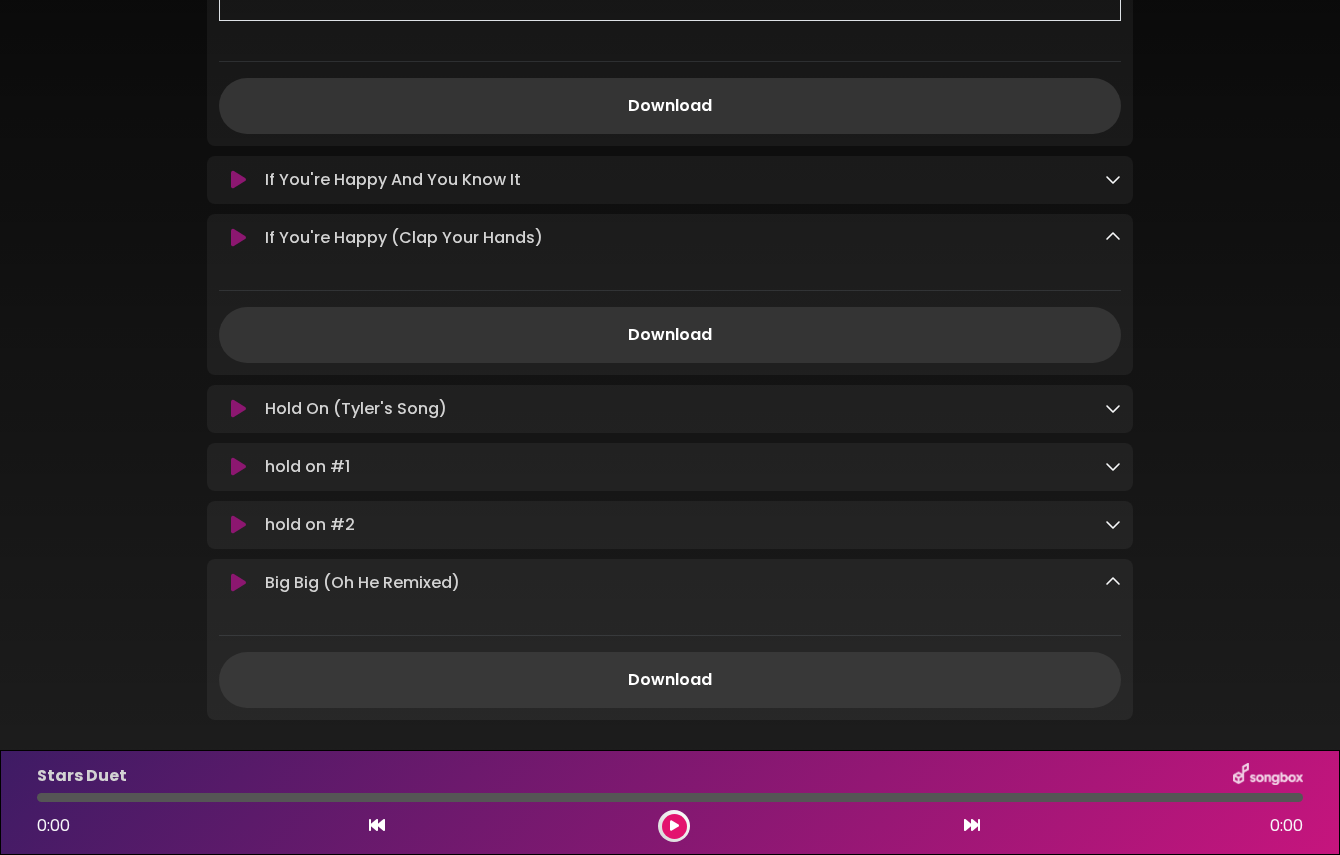 click on "Download" at bounding box center (670, 680) 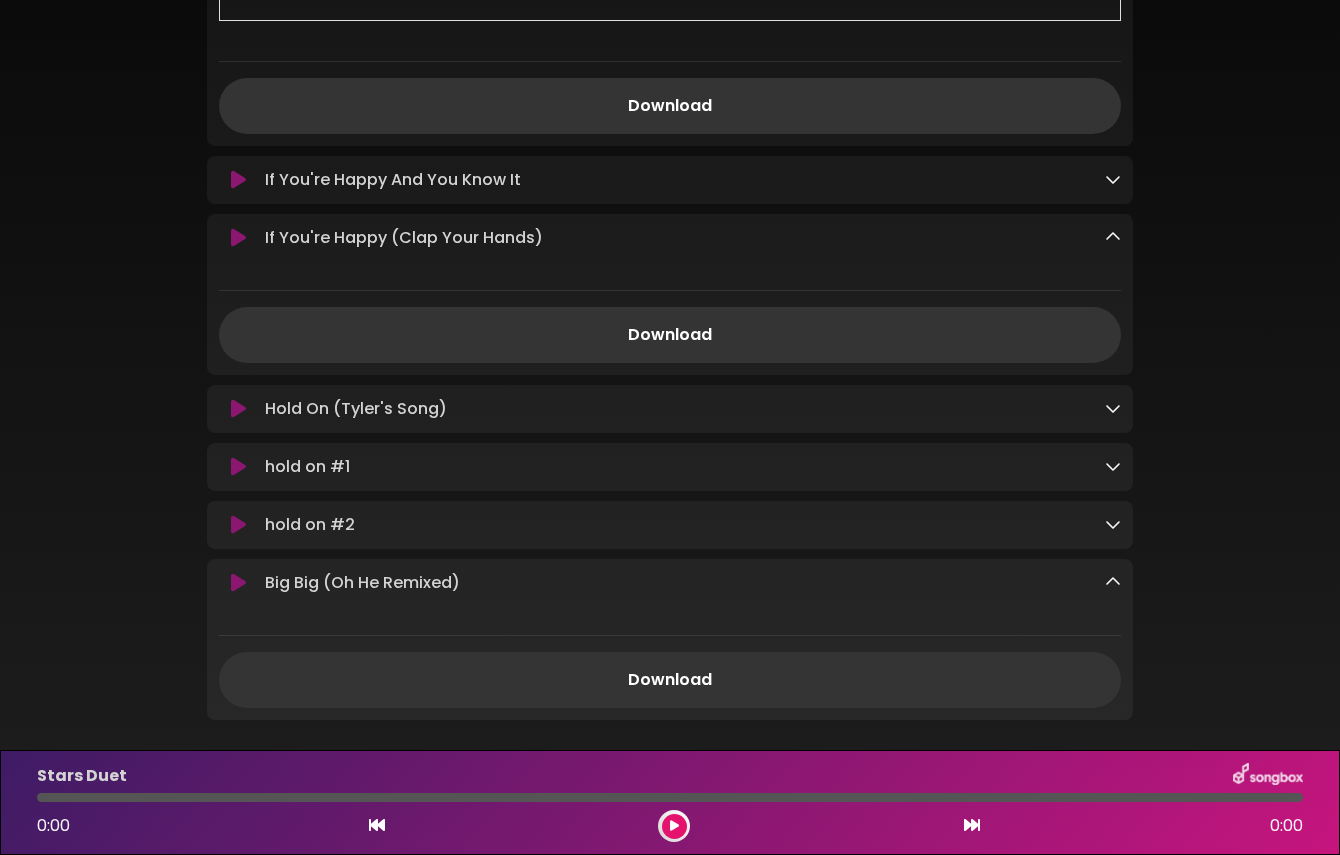 click at bounding box center [1113, 408] 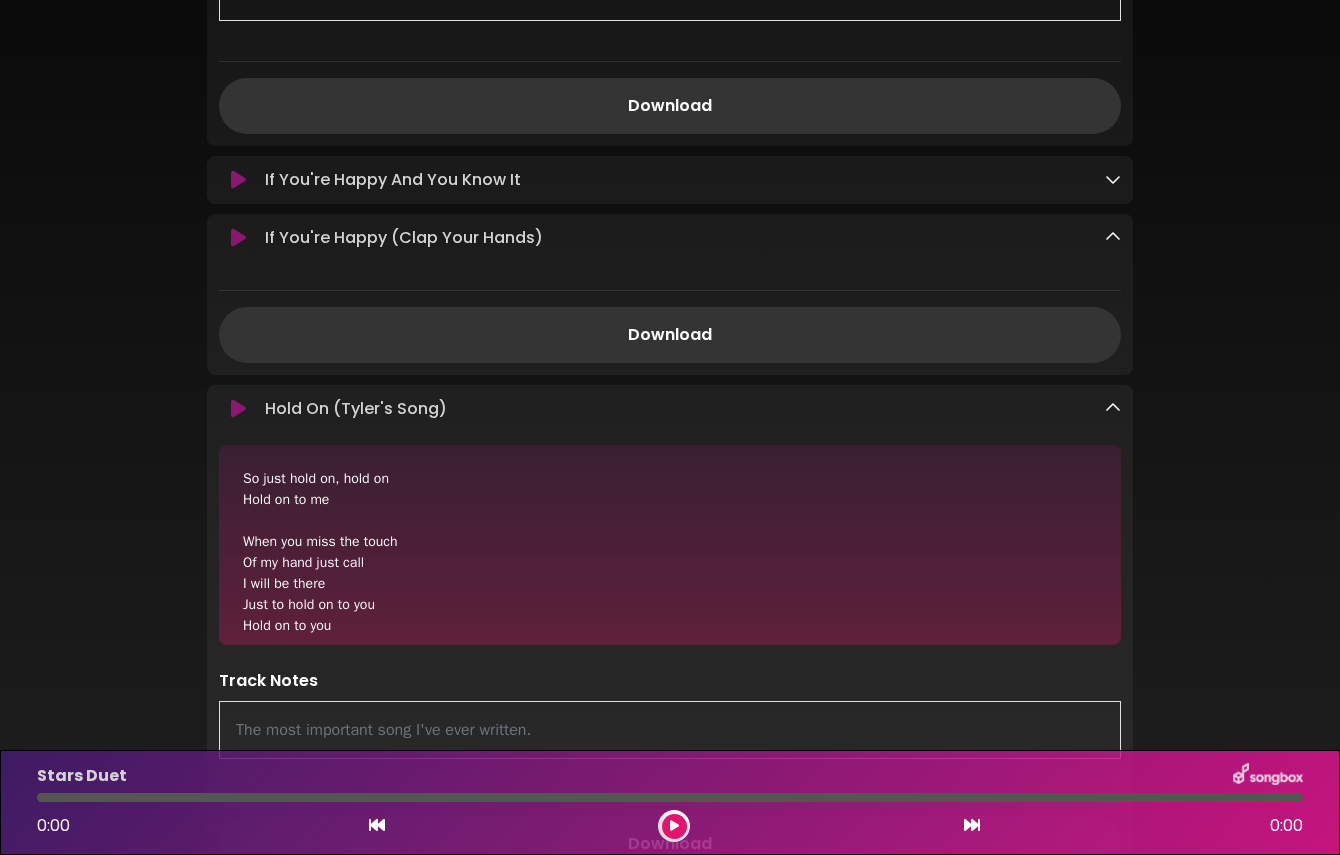 scroll, scrollTop: 170, scrollLeft: 0, axis: vertical 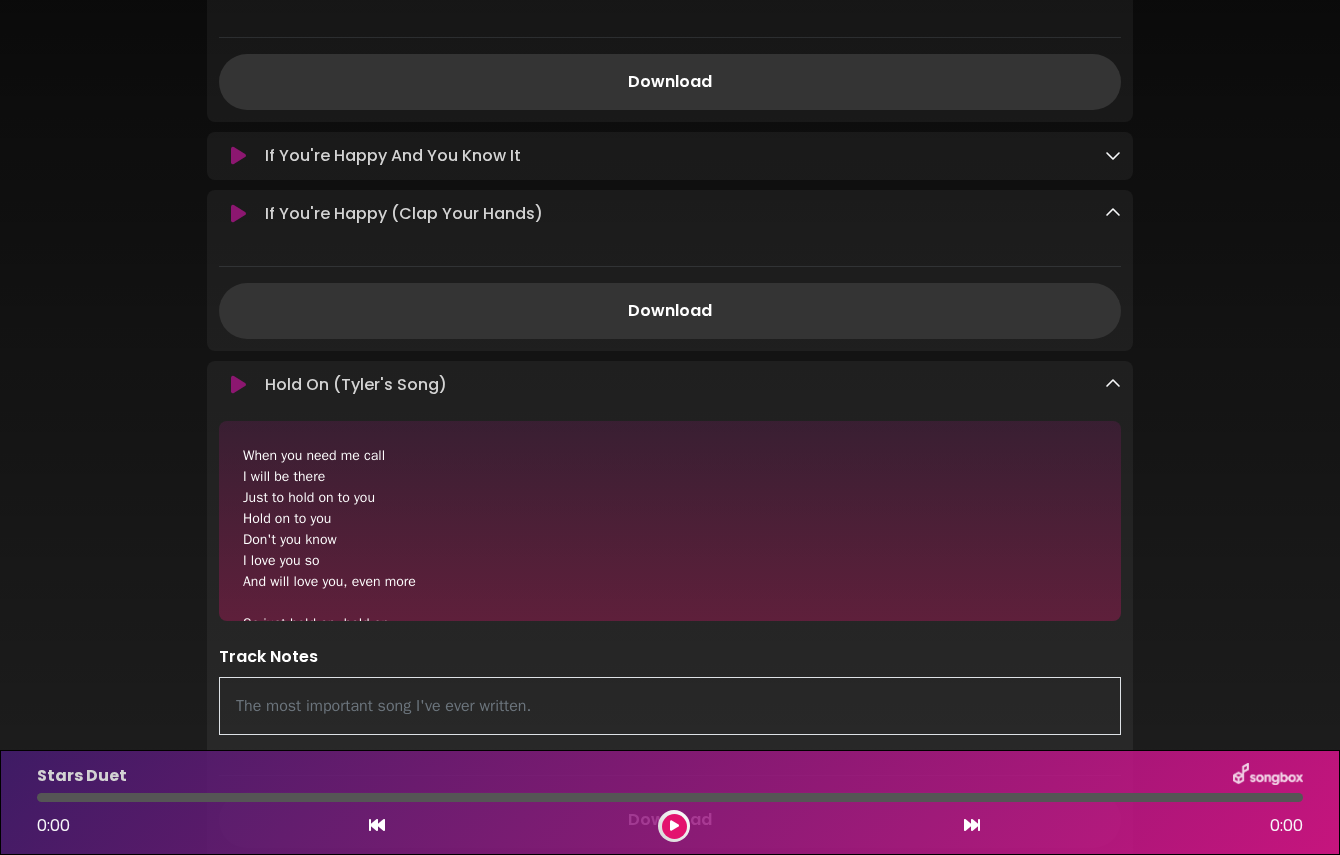 drag, startPoint x: 872, startPoint y: 423, endPoint x: 877, endPoint y: 256, distance: 167.07483 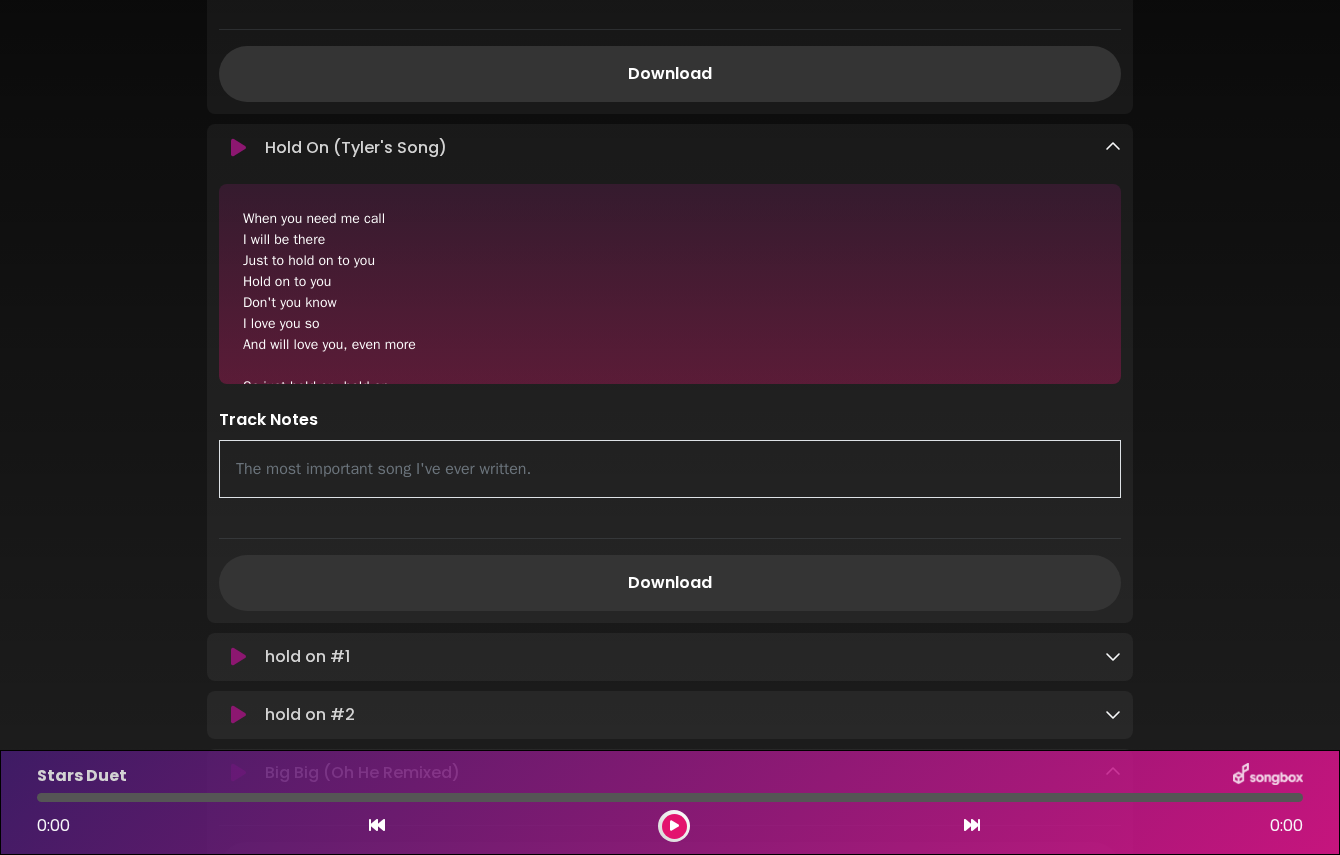 scroll, scrollTop: 2431, scrollLeft: 0, axis: vertical 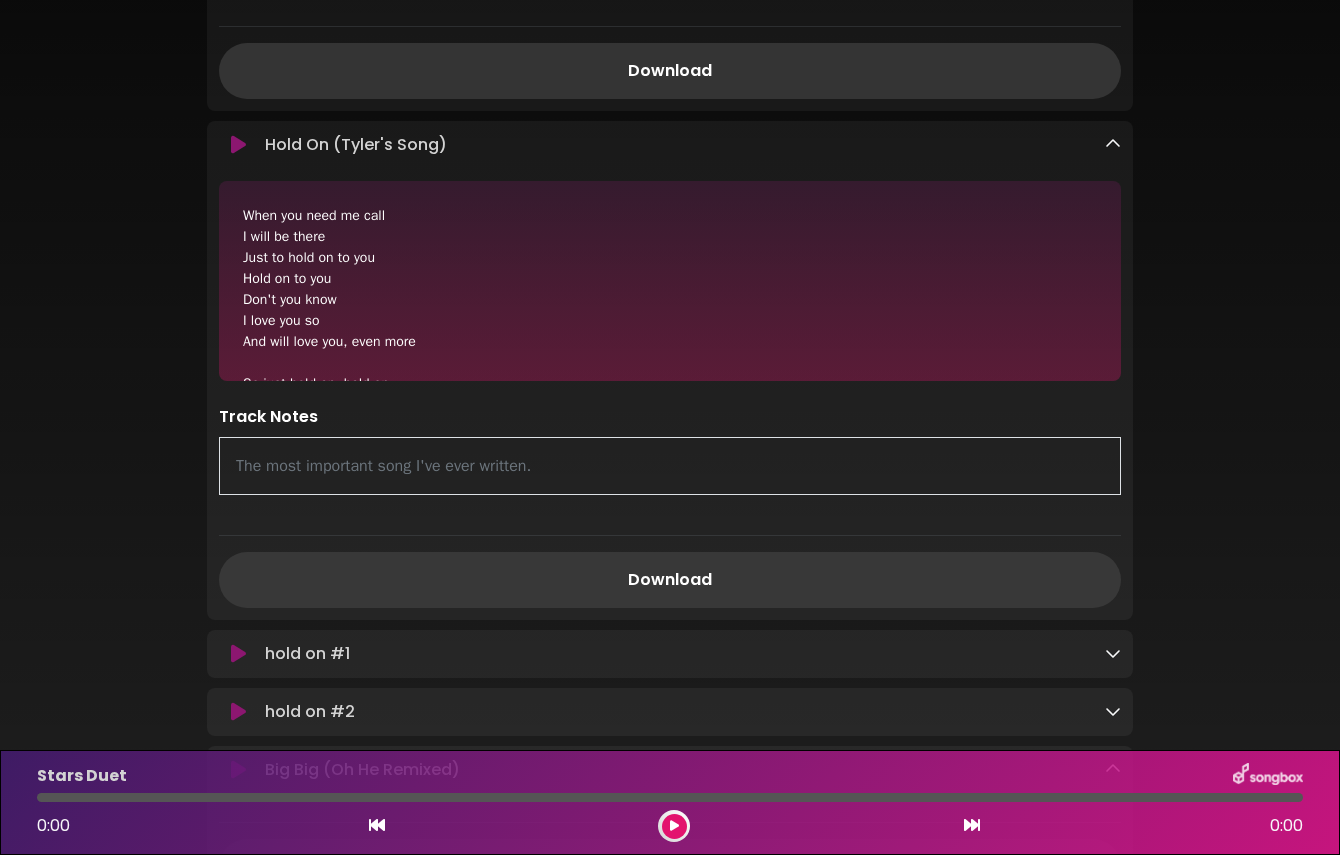 click on "Download" at bounding box center (670, 580) 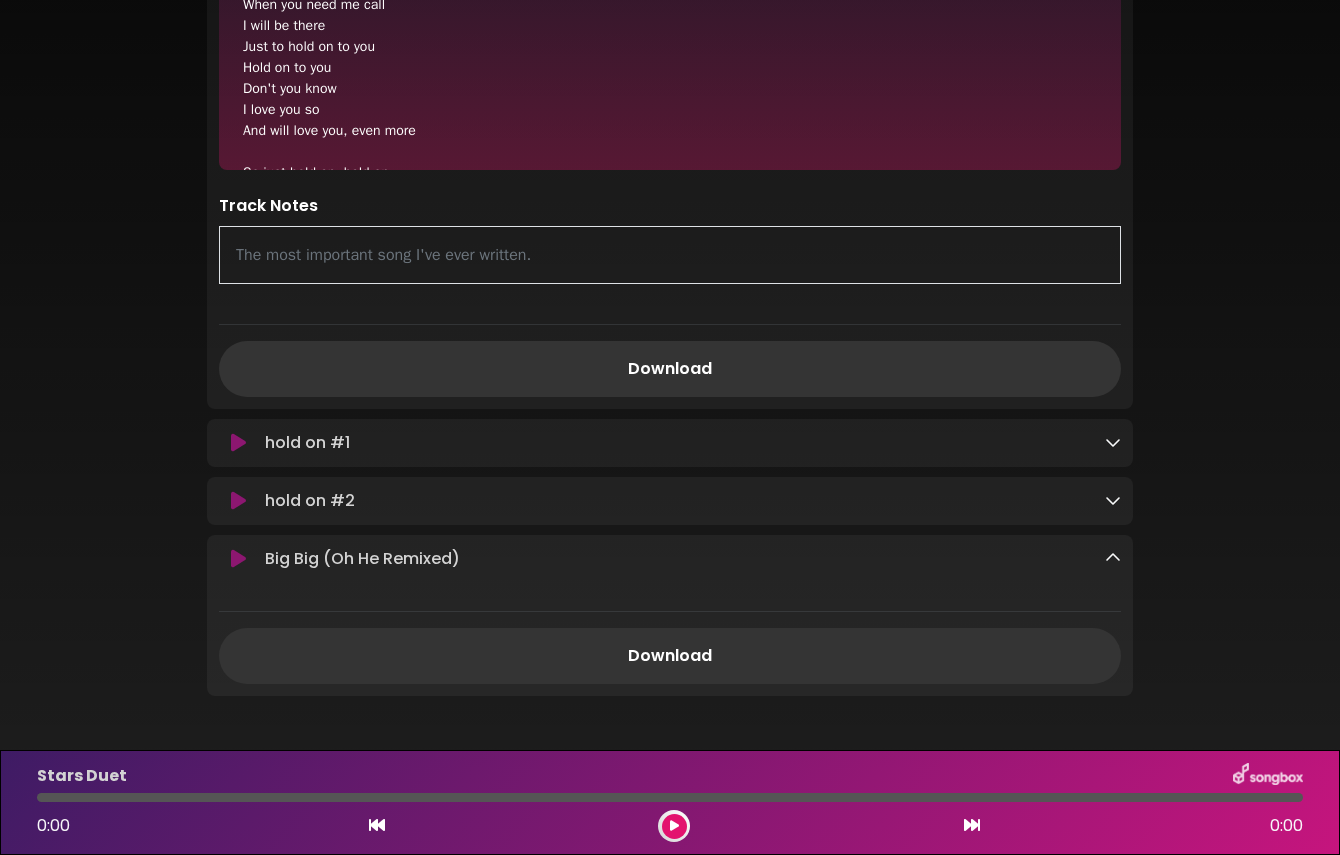 scroll, scrollTop: 2650, scrollLeft: 0, axis: vertical 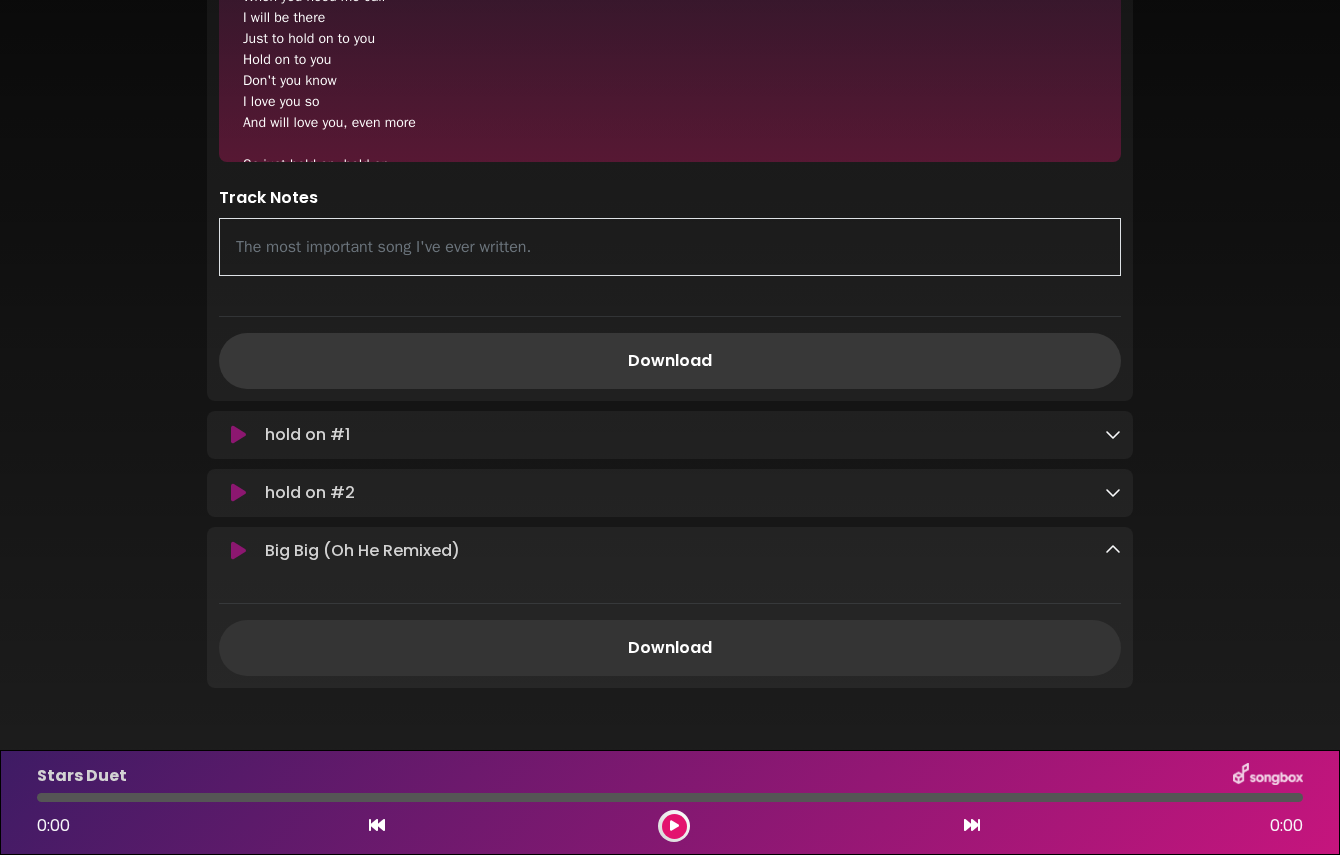 click on "Download" at bounding box center [670, 361] 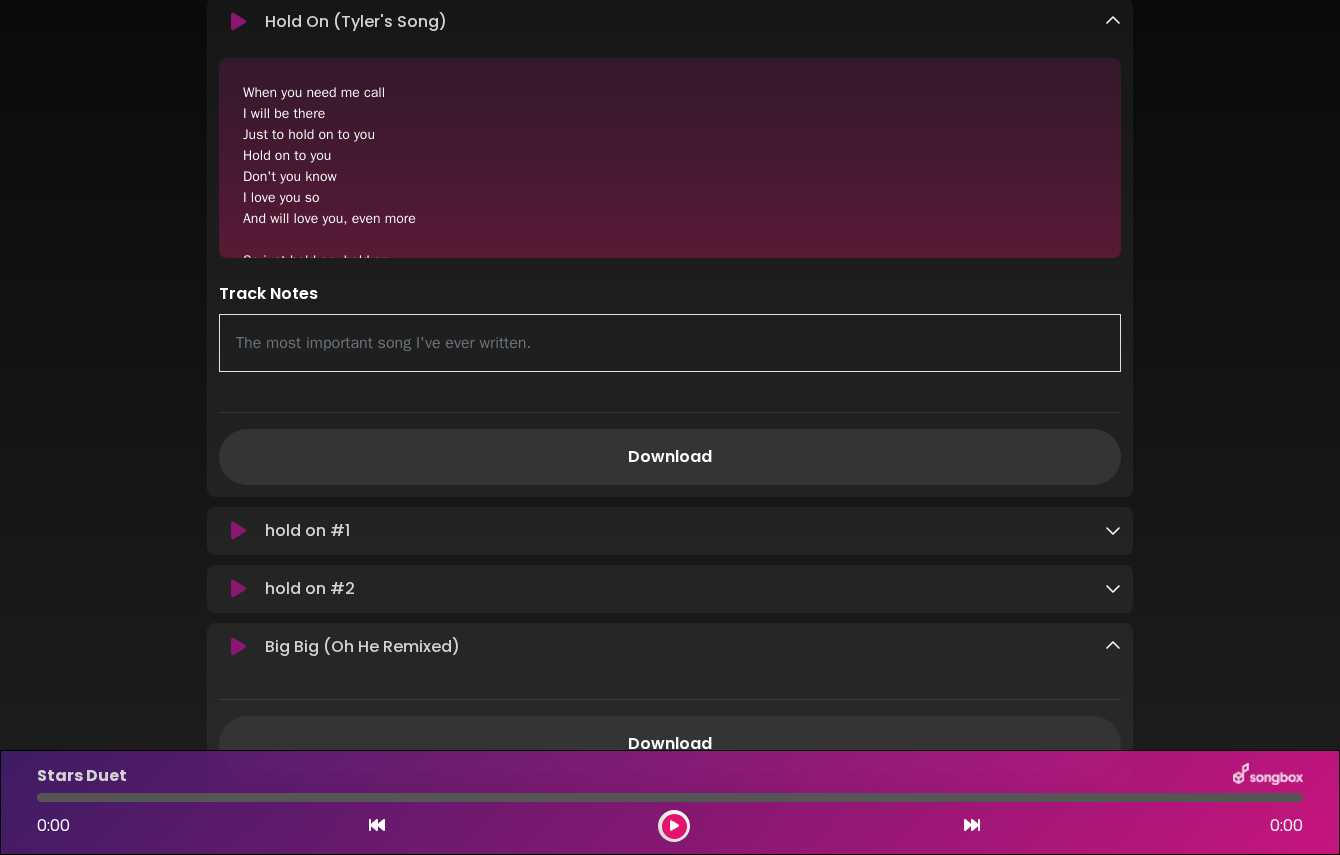 scroll, scrollTop: 2534, scrollLeft: 0, axis: vertical 